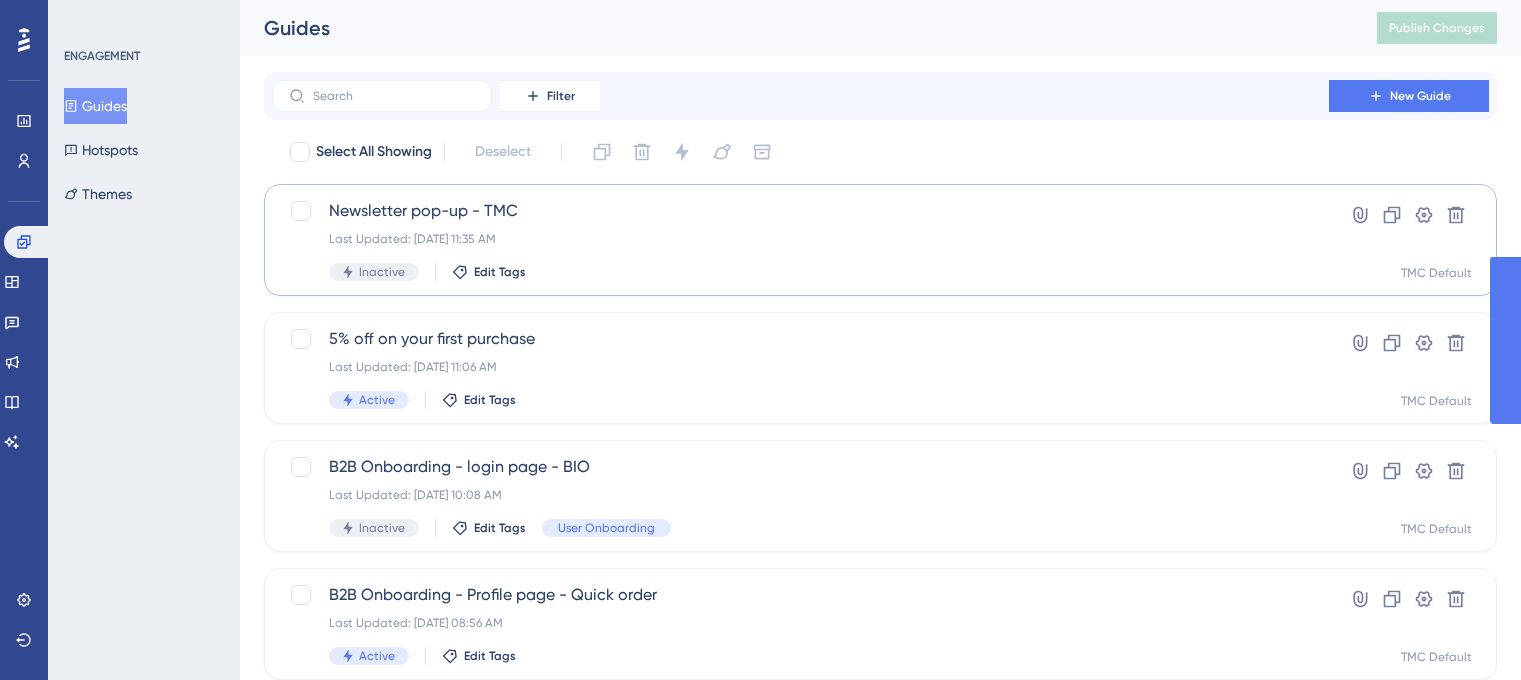 scroll, scrollTop: 0, scrollLeft: 0, axis: both 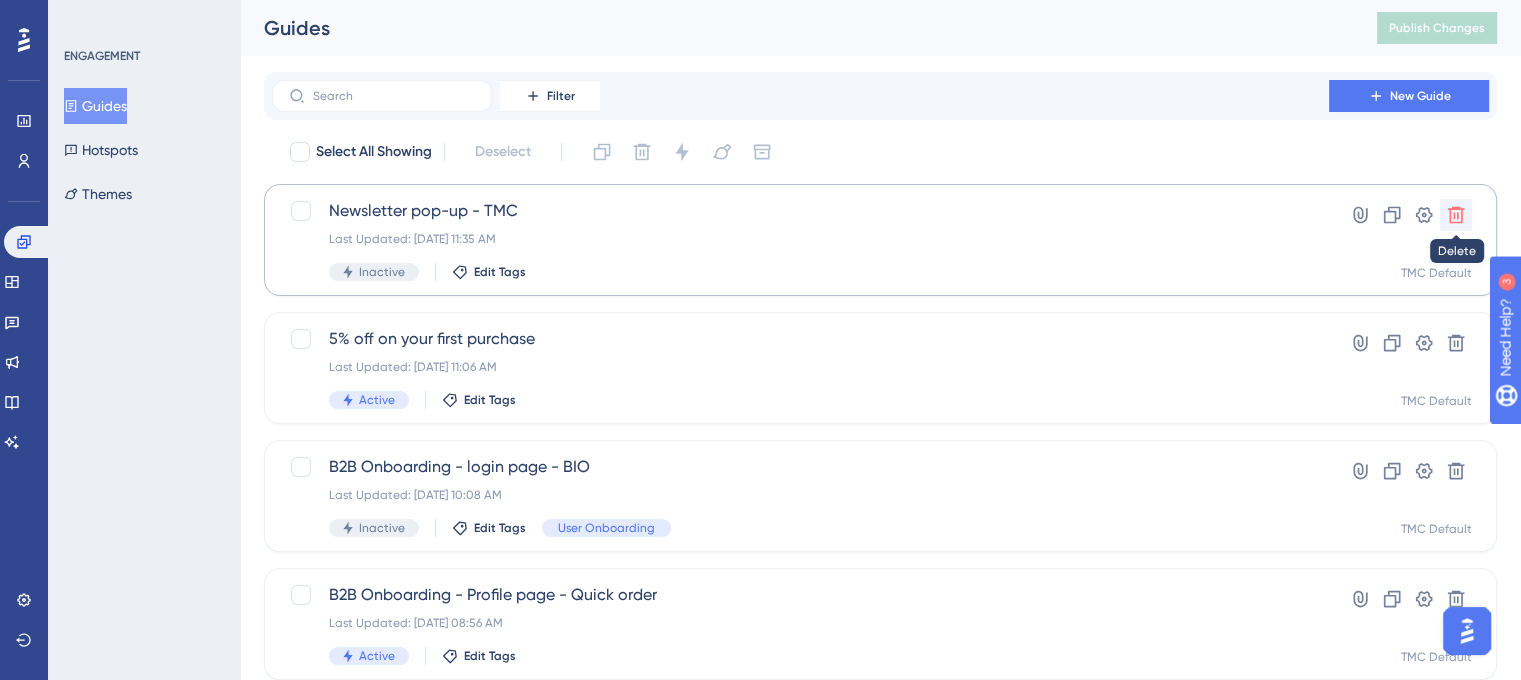 click 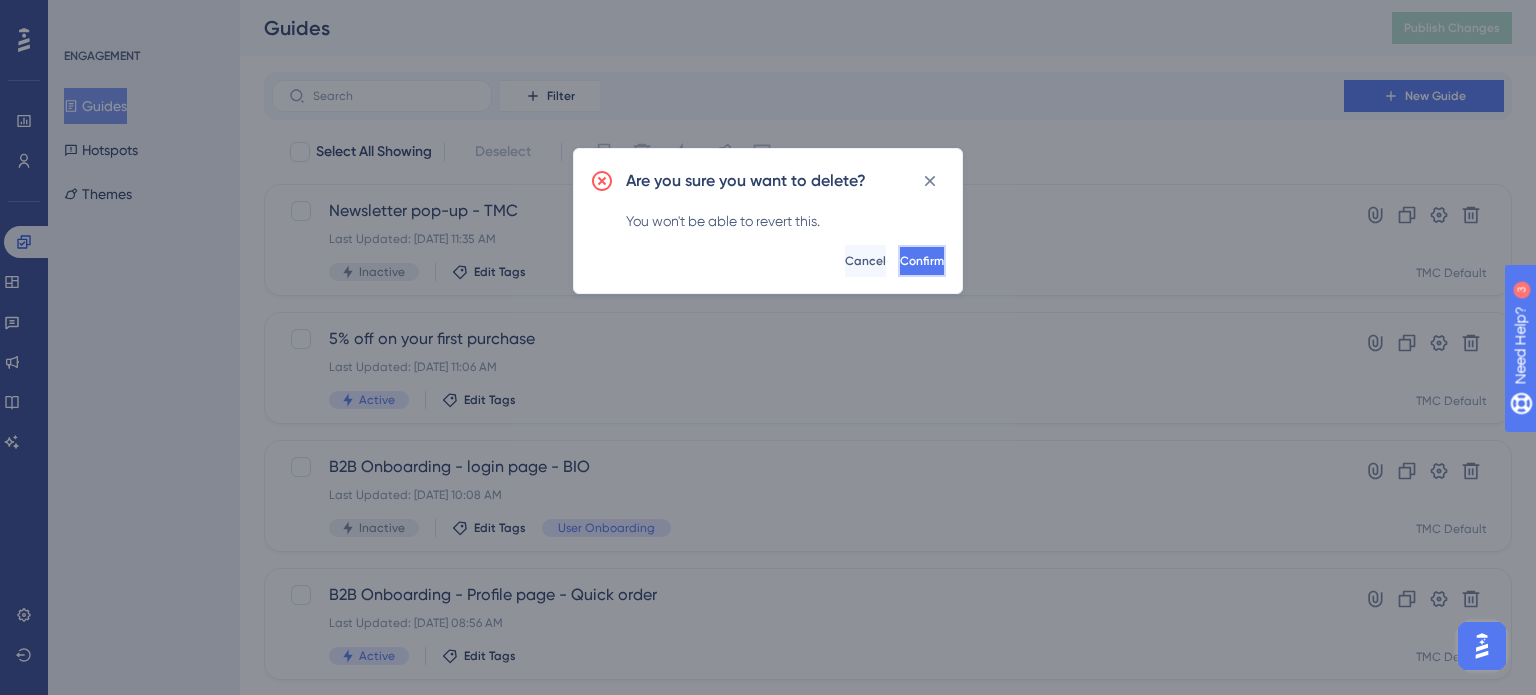 click on "Confirm" at bounding box center [922, 261] 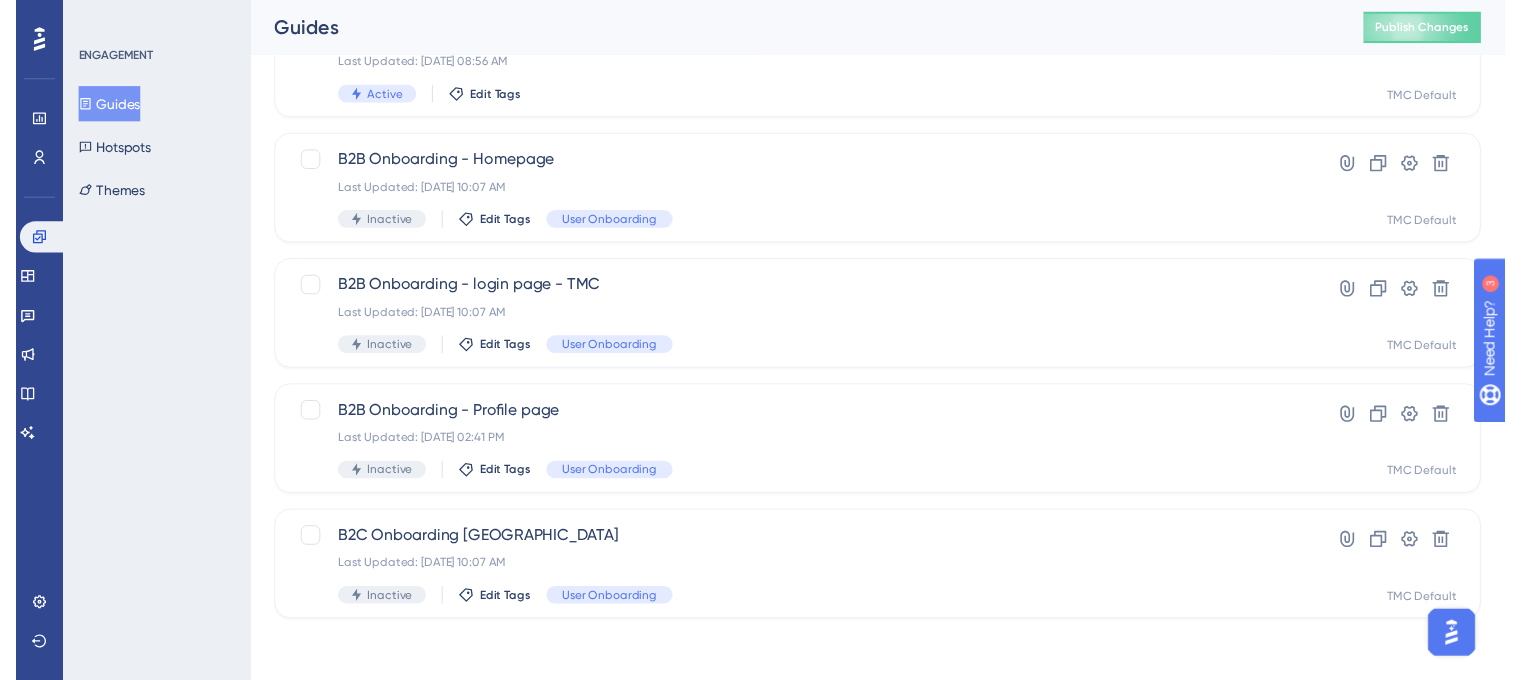 scroll, scrollTop: 0, scrollLeft: 0, axis: both 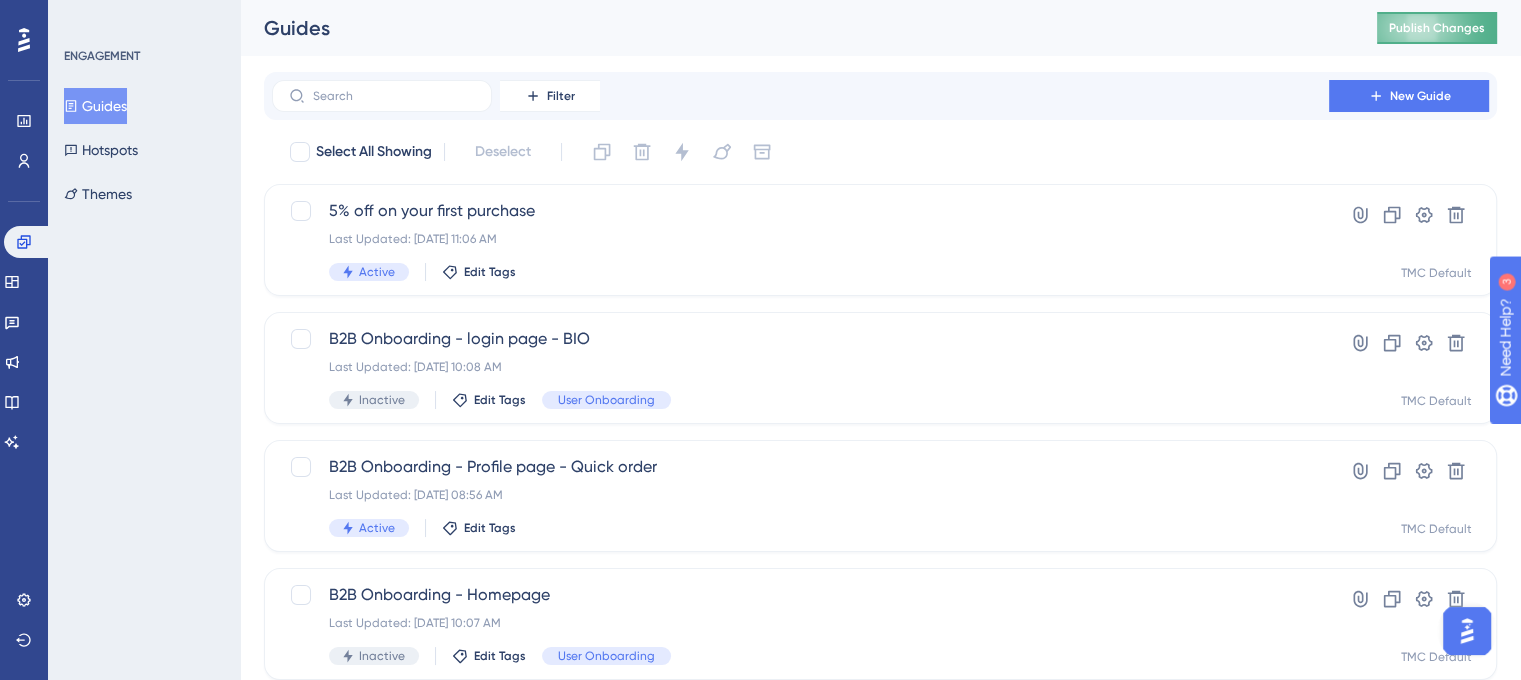 click on "Publish Changes" at bounding box center (1437, 28) 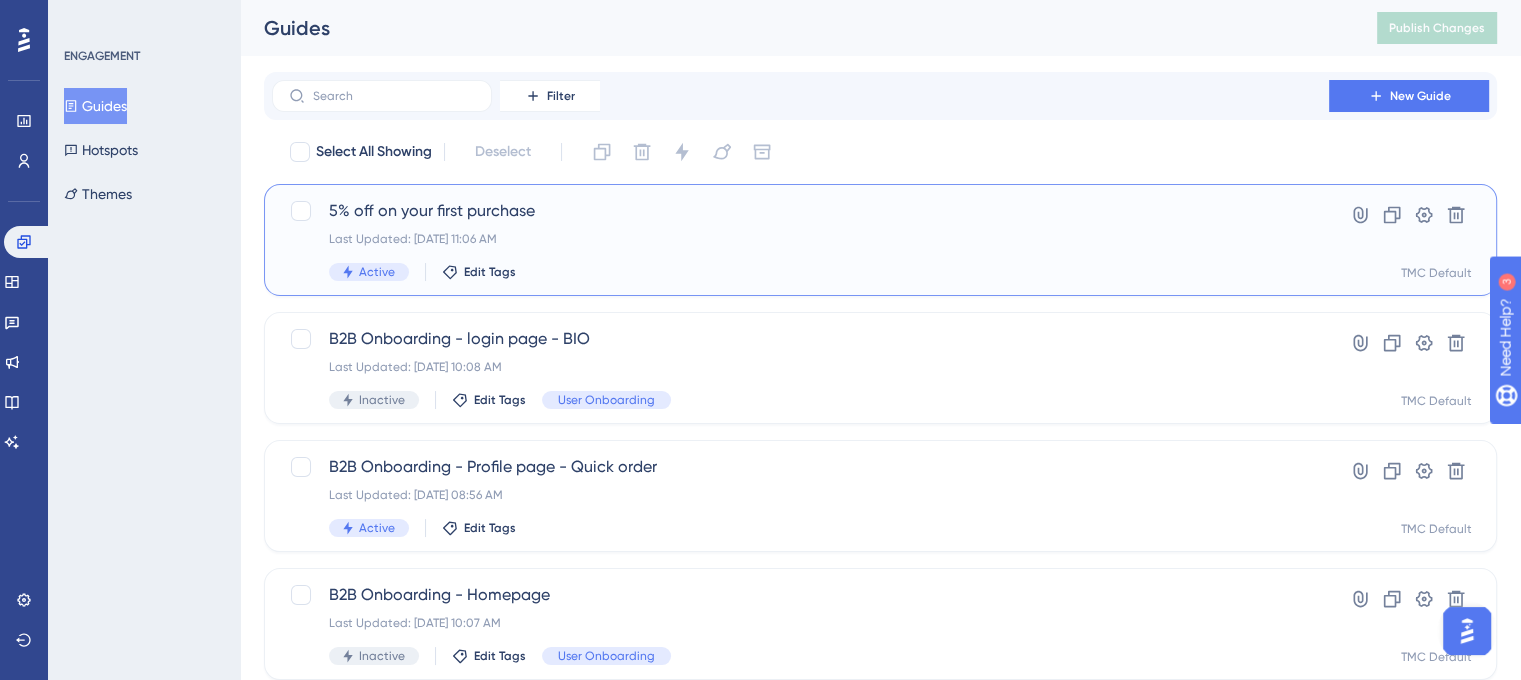 click on "5% off on your first purchase Last Updated: [DATE] 11:06 AM Active Edit Tags" at bounding box center [800, 240] 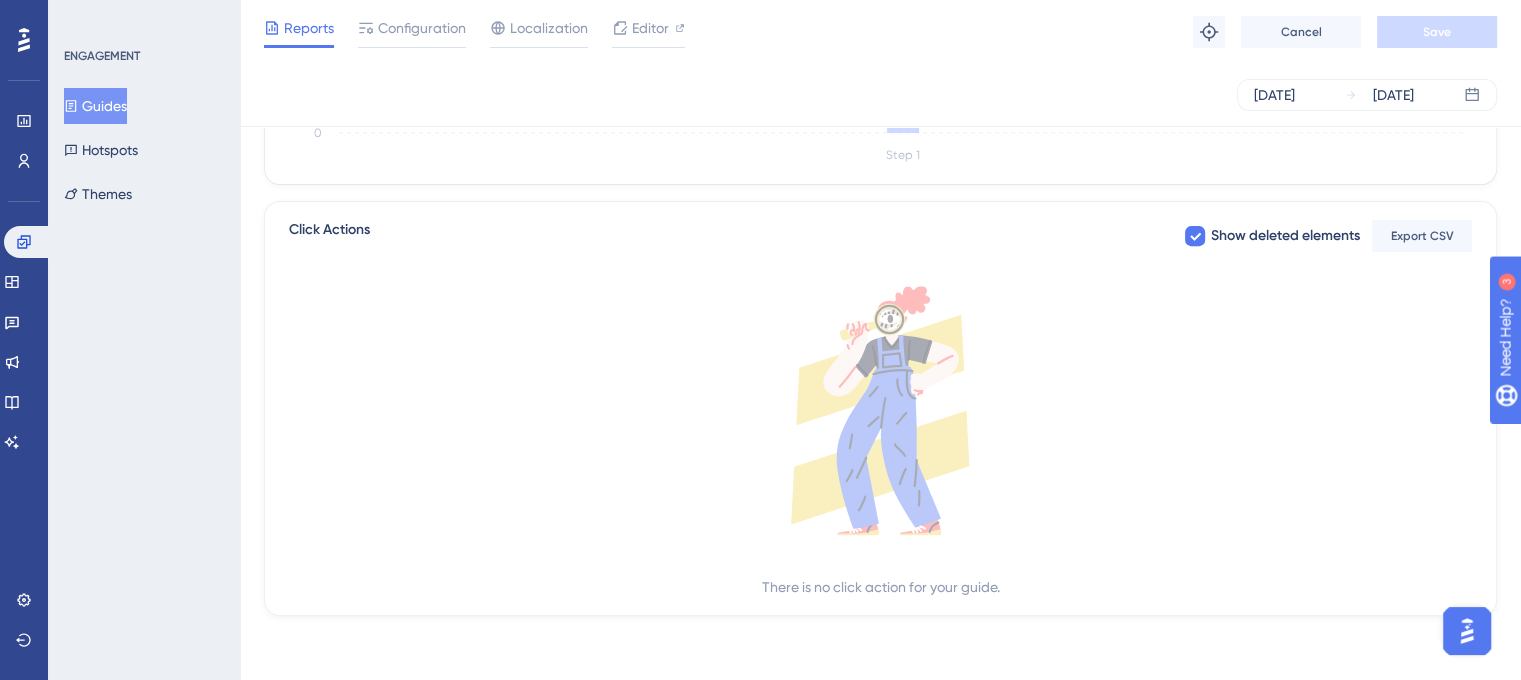 scroll, scrollTop: 116, scrollLeft: 0, axis: vertical 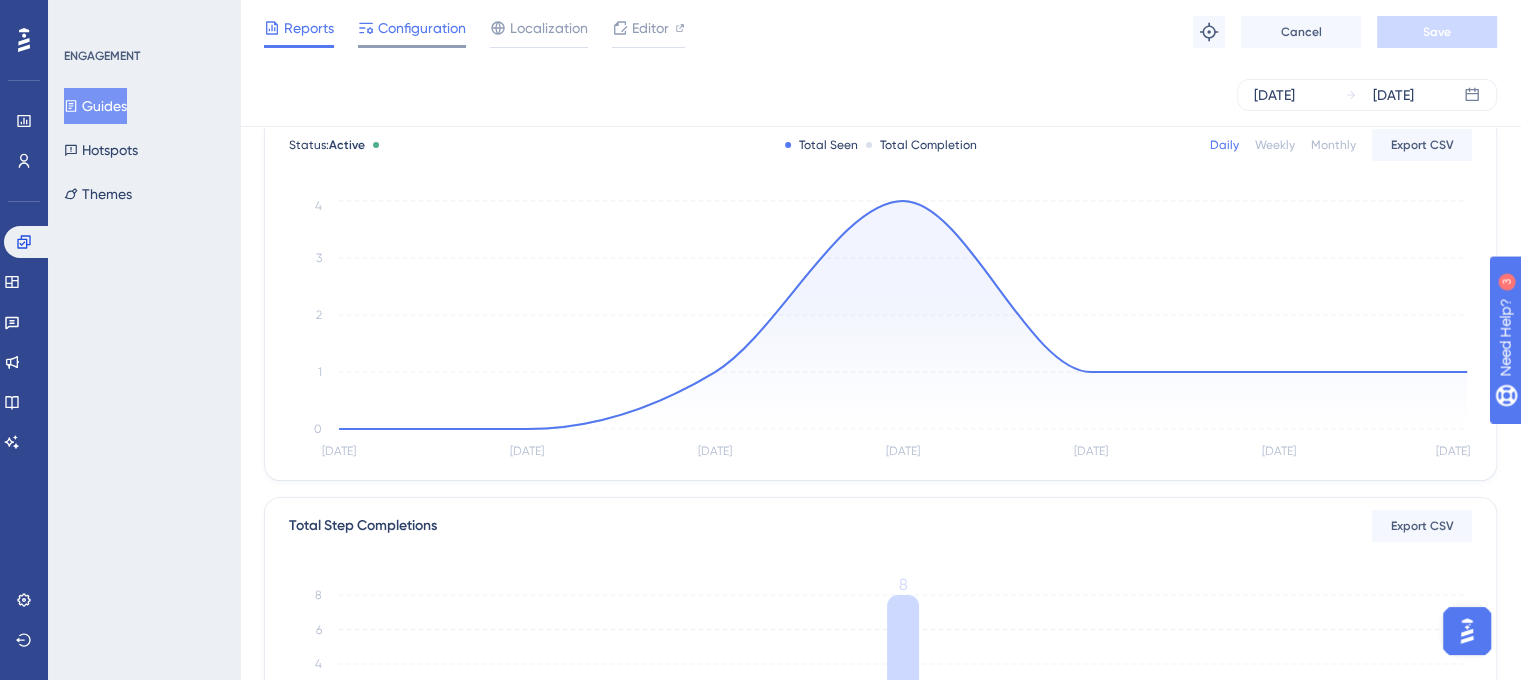 click on "Configuration" at bounding box center [422, 28] 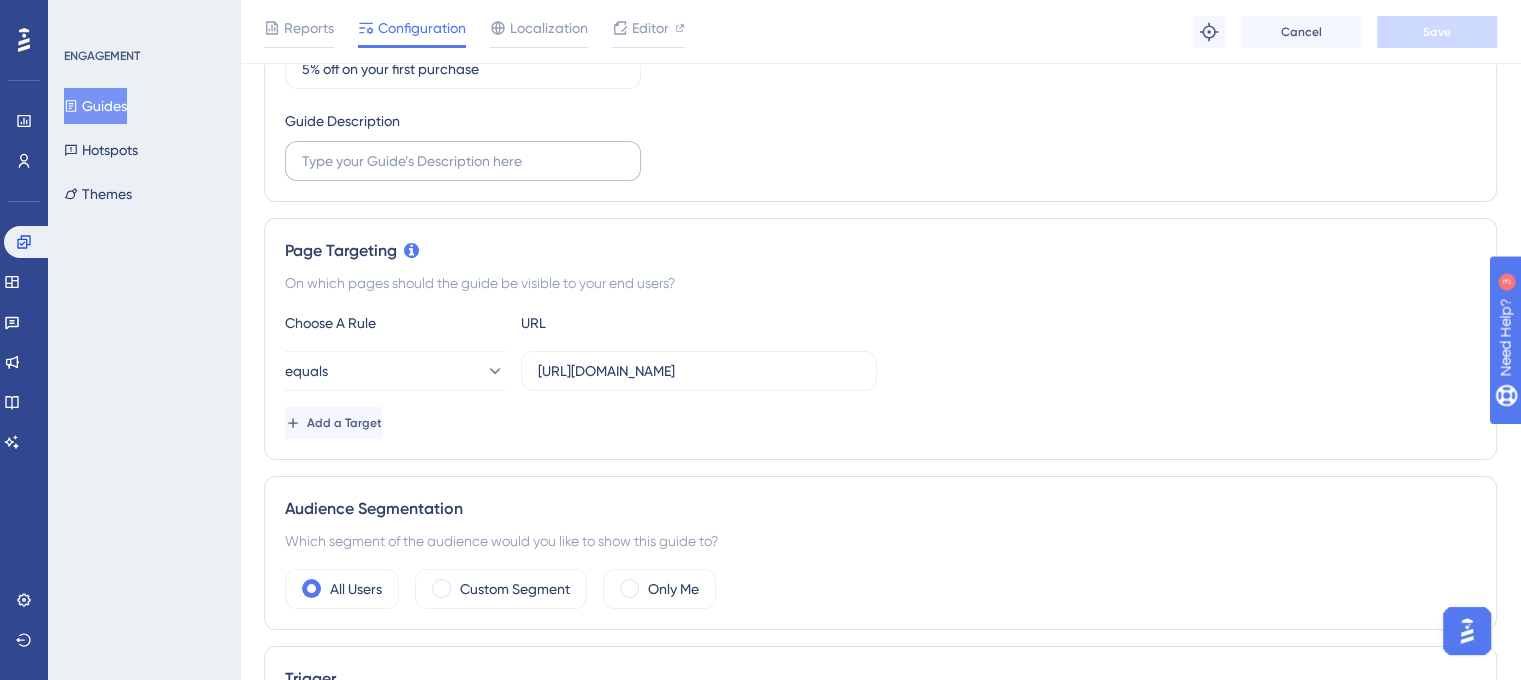 scroll, scrollTop: 0, scrollLeft: 0, axis: both 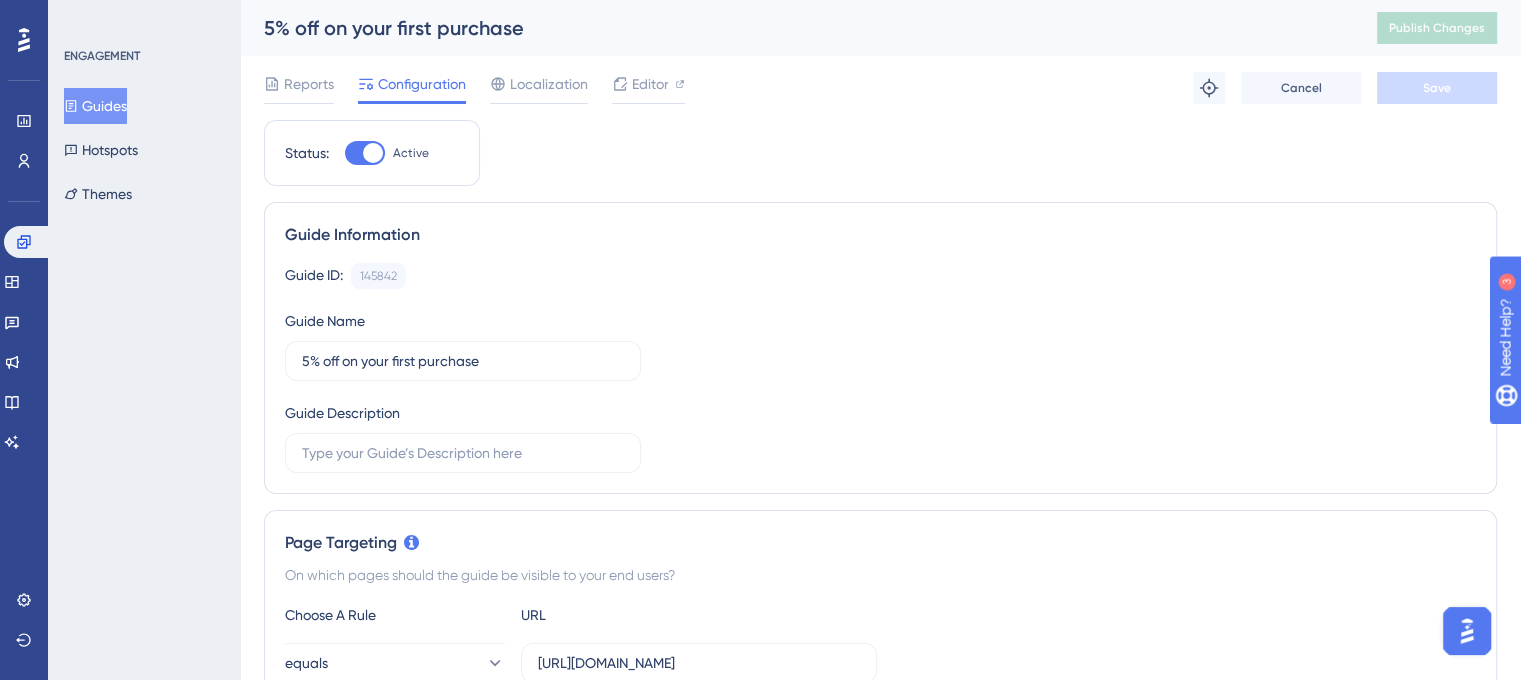click on "Guides" at bounding box center (95, 106) 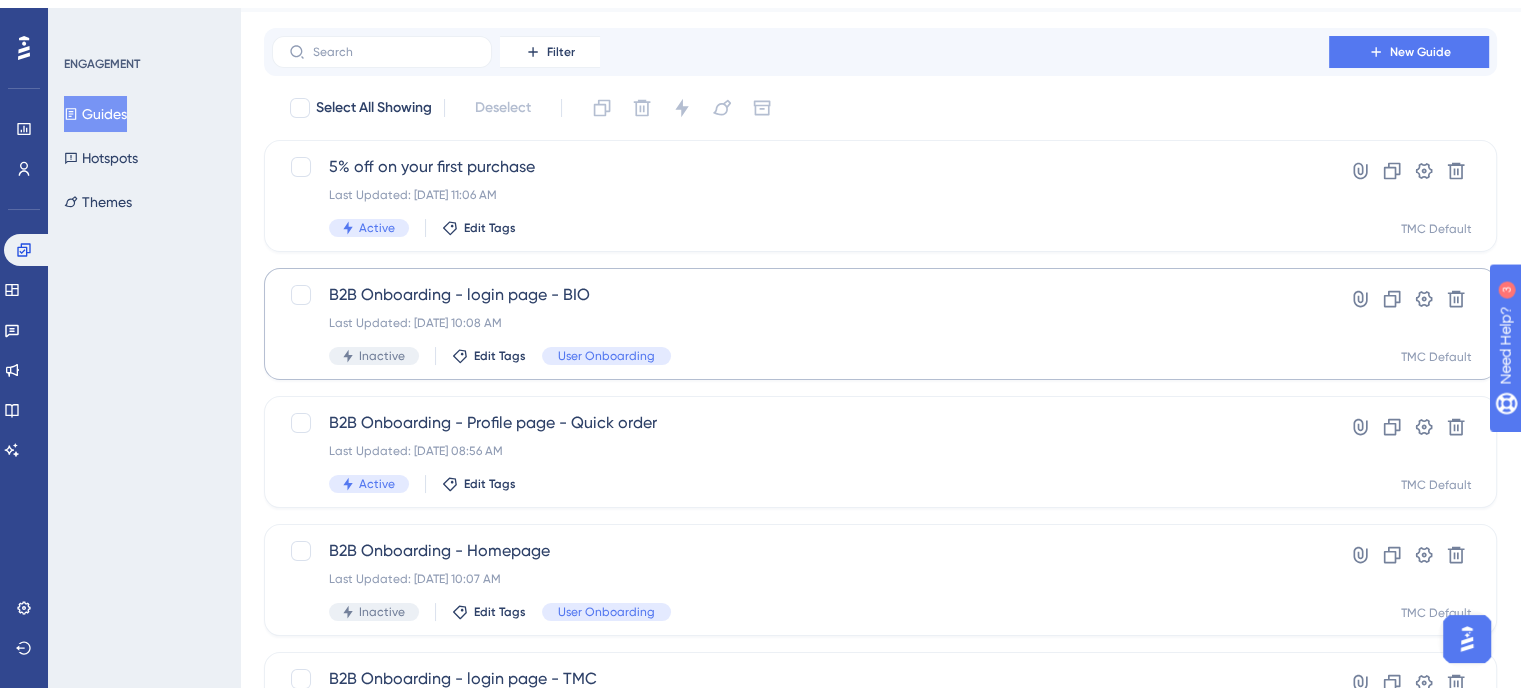 scroll, scrollTop: 100, scrollLeft: 0, axis: vertical 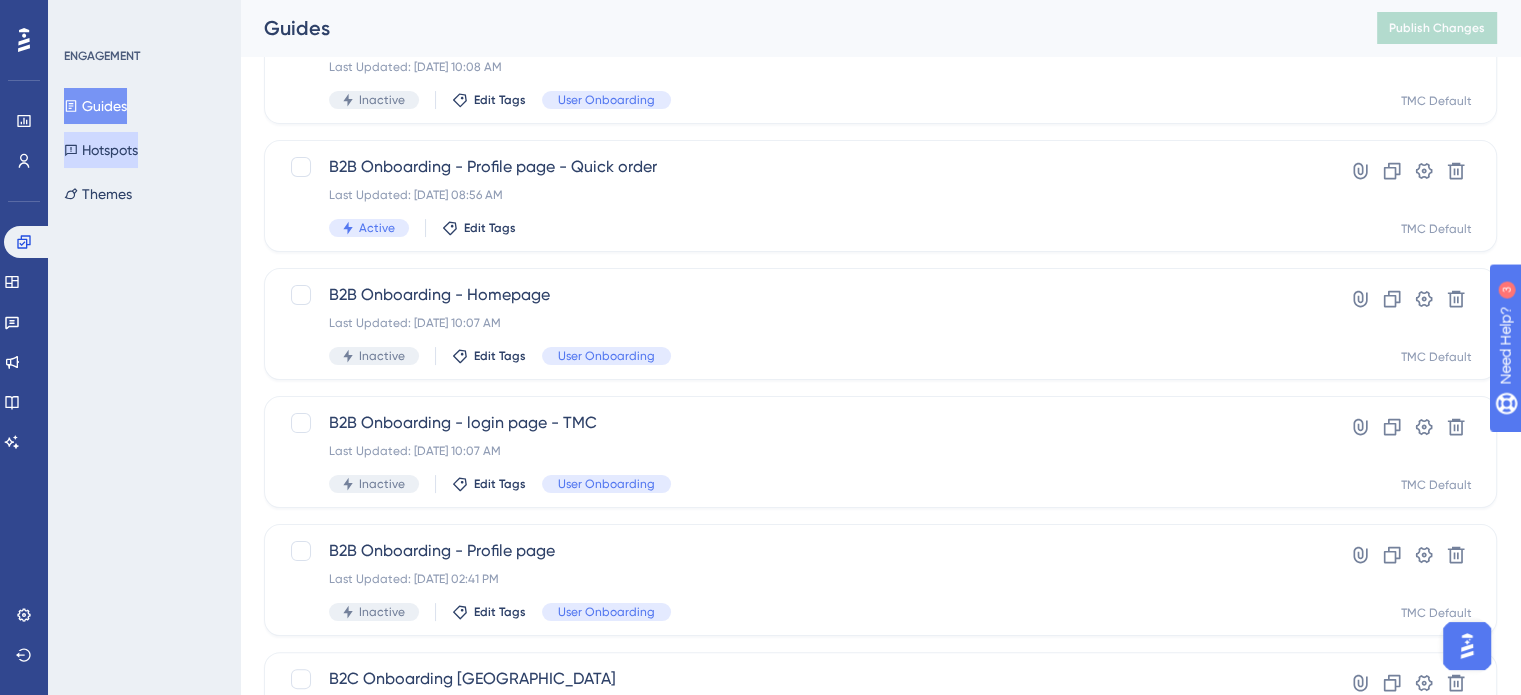 click on "Hotspots" at bounding box center (101, 150) 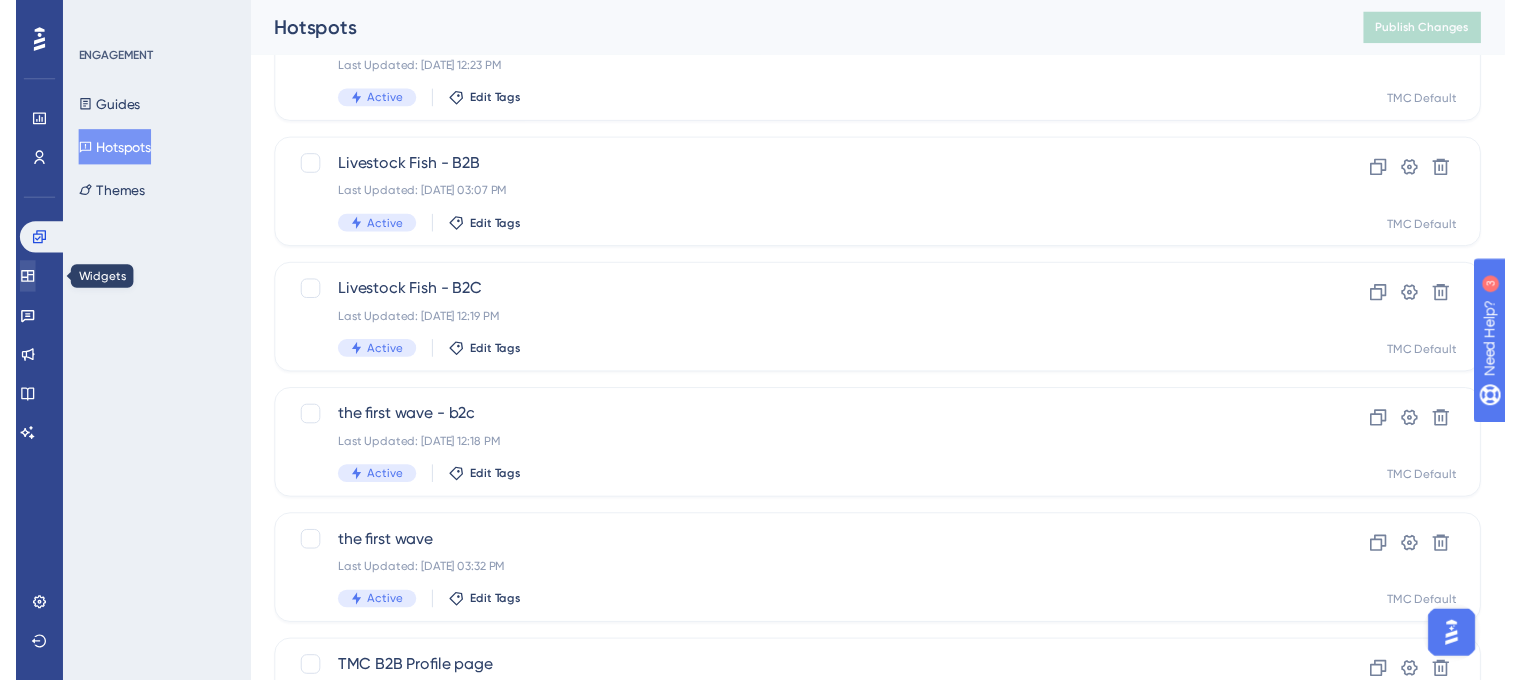 scroll, scrollTop: 0, scrollLeft: 0, axis: both 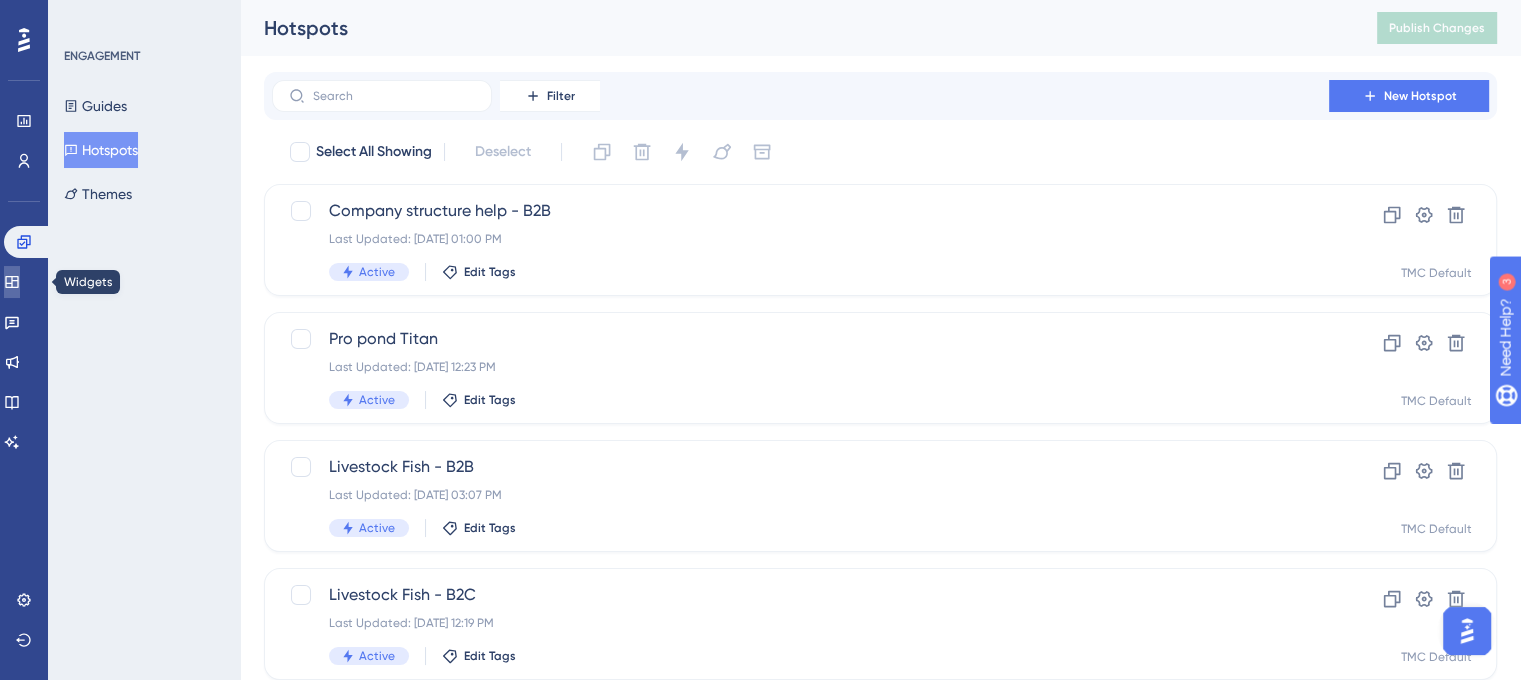 click 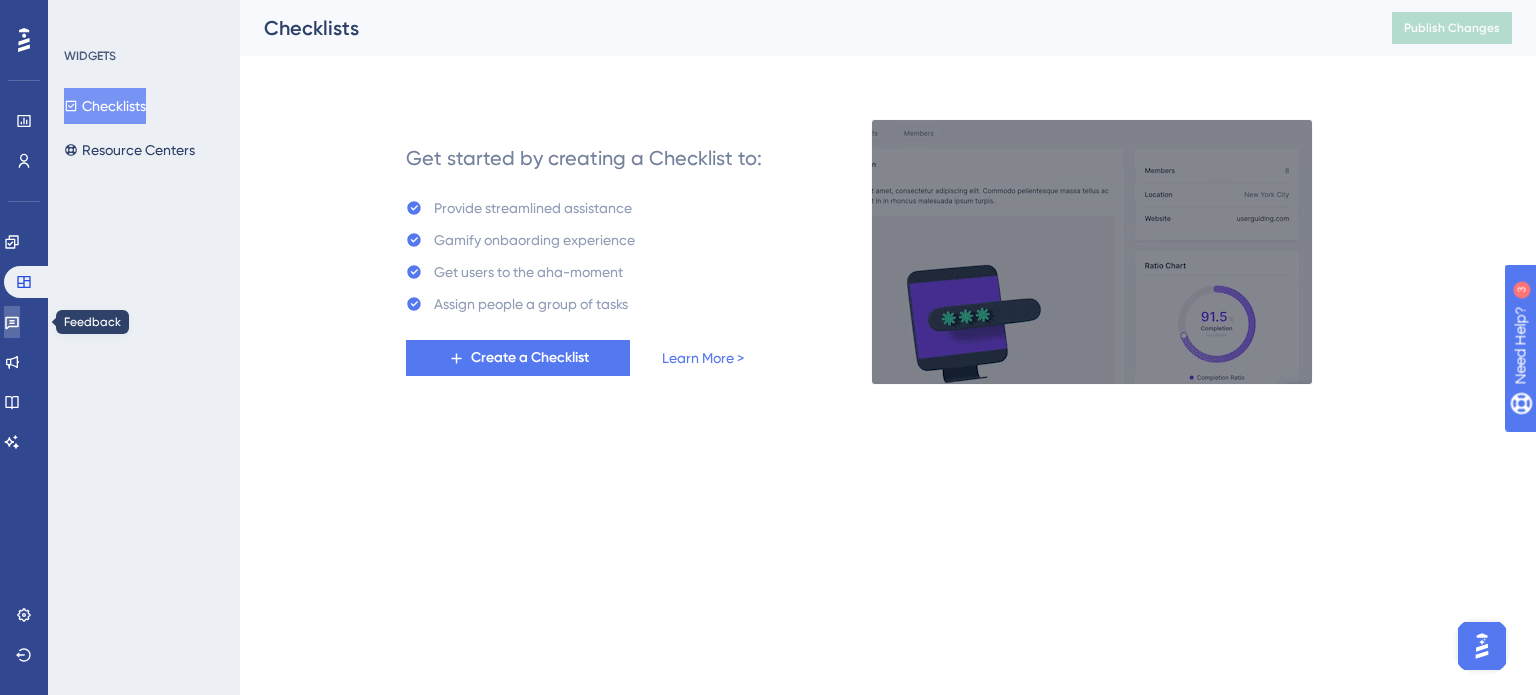 click 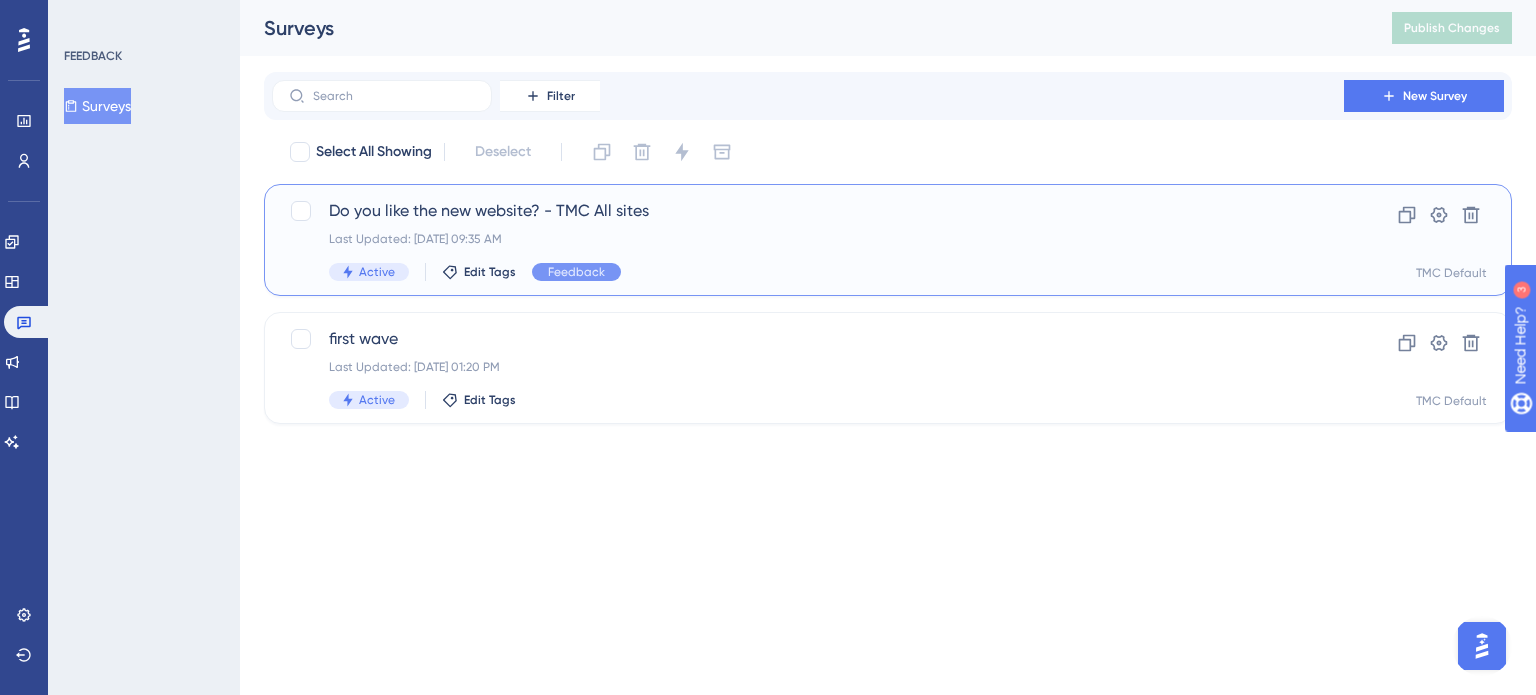 click on "Do you like the new website? - TMC All sites" at bounding box center (808, 211) 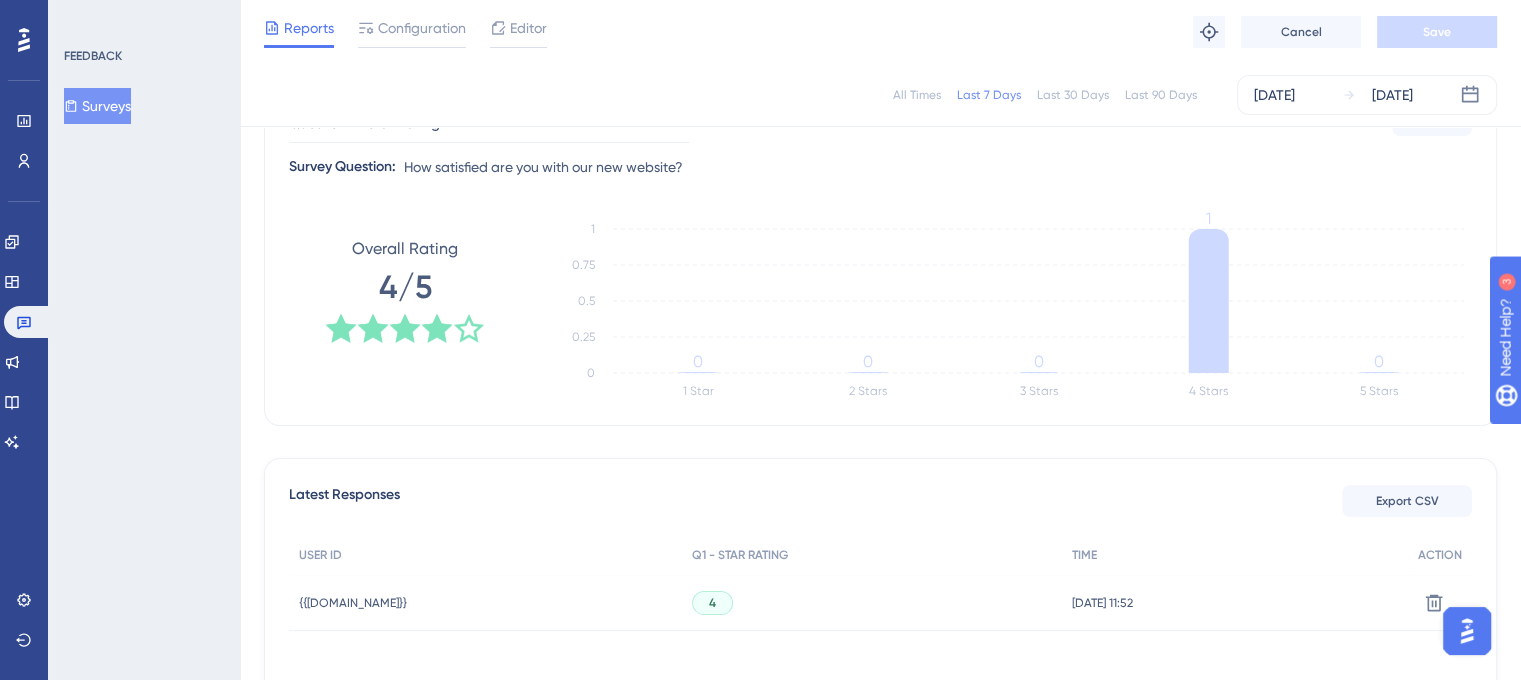scroll, scrollTop: 200, scrollLeft: 0, axis: vertical 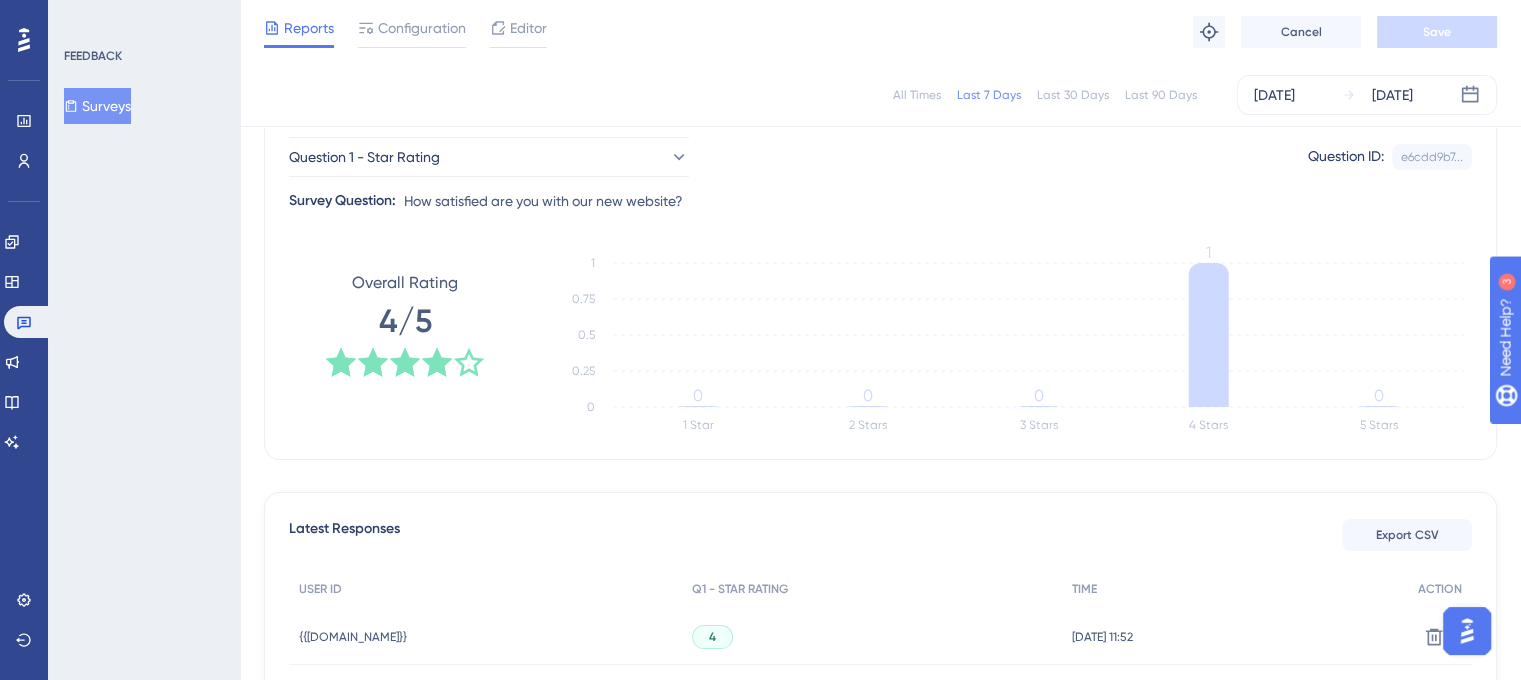 click on "Surveys" at bounding box center (97, 106) 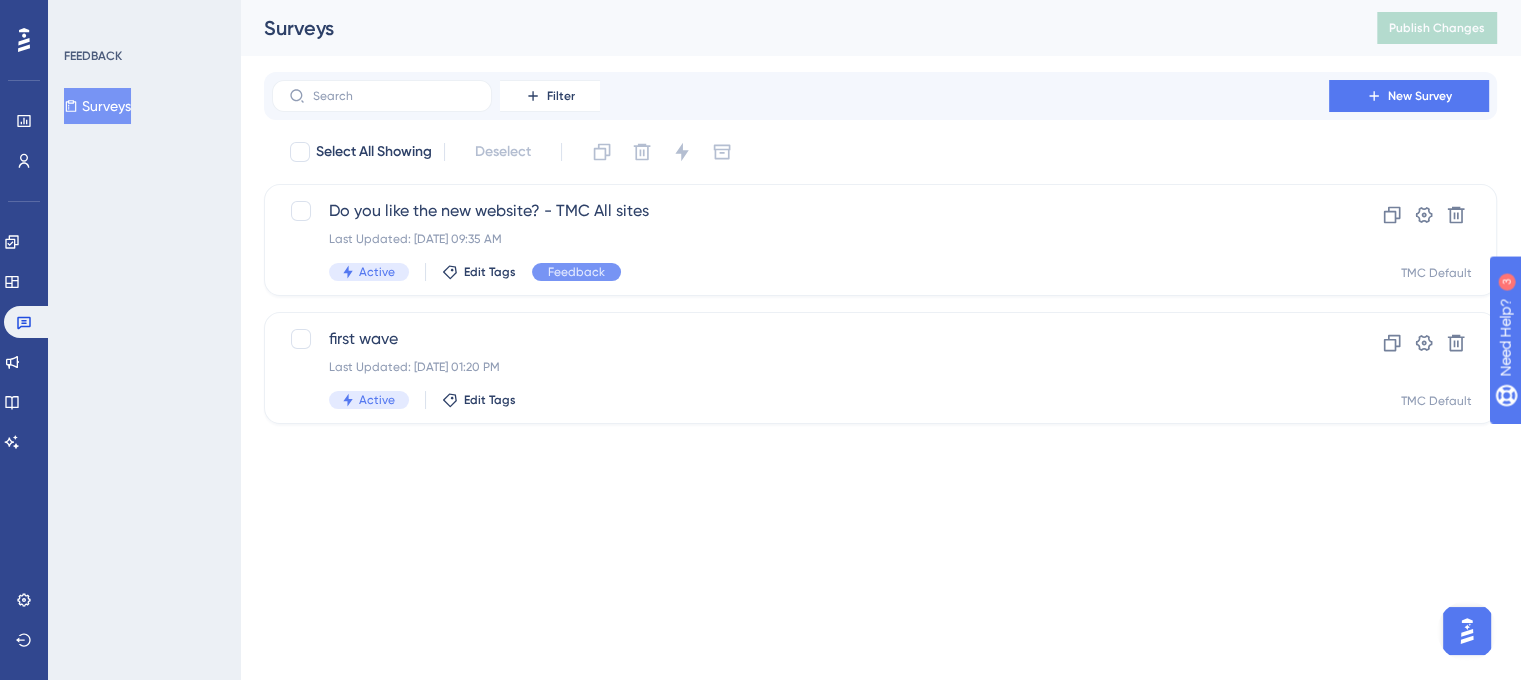scroll, scrollTop: 0, scrollLeft: 0, axis: both 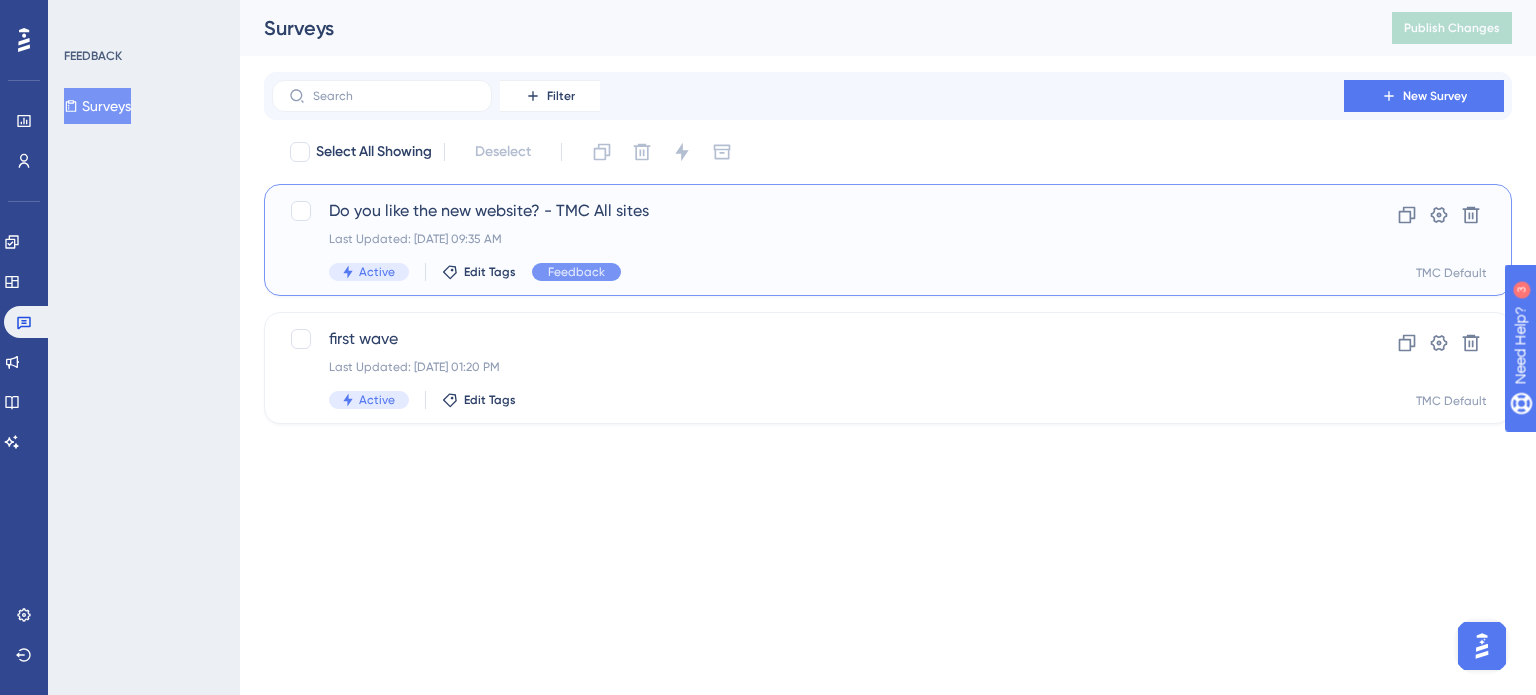 click on "Do you like the new website? - TMC All sites" at bounding box center [808, 211] 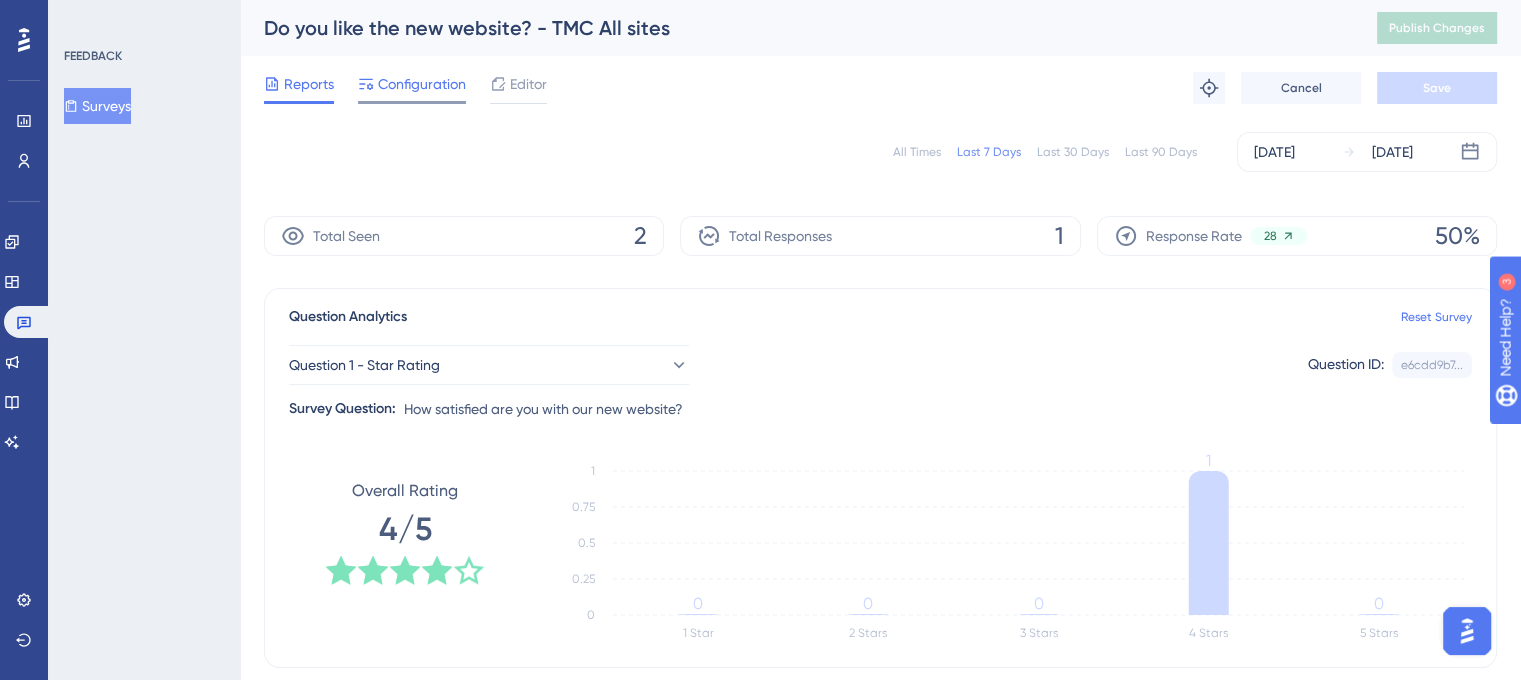 click on "Configuration" at bounding box center [422, 84] 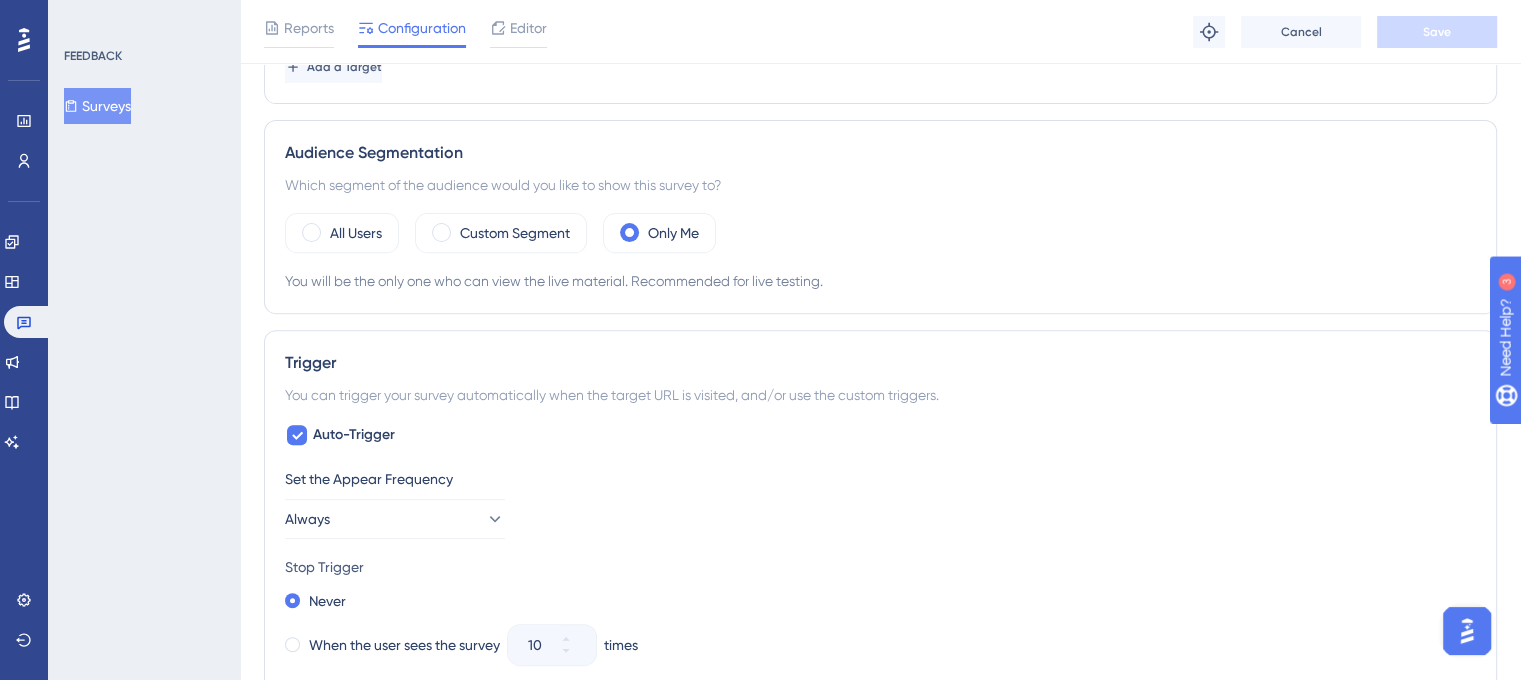 scroll, scrollTop: 0, scrollLeft: 0, axis: both 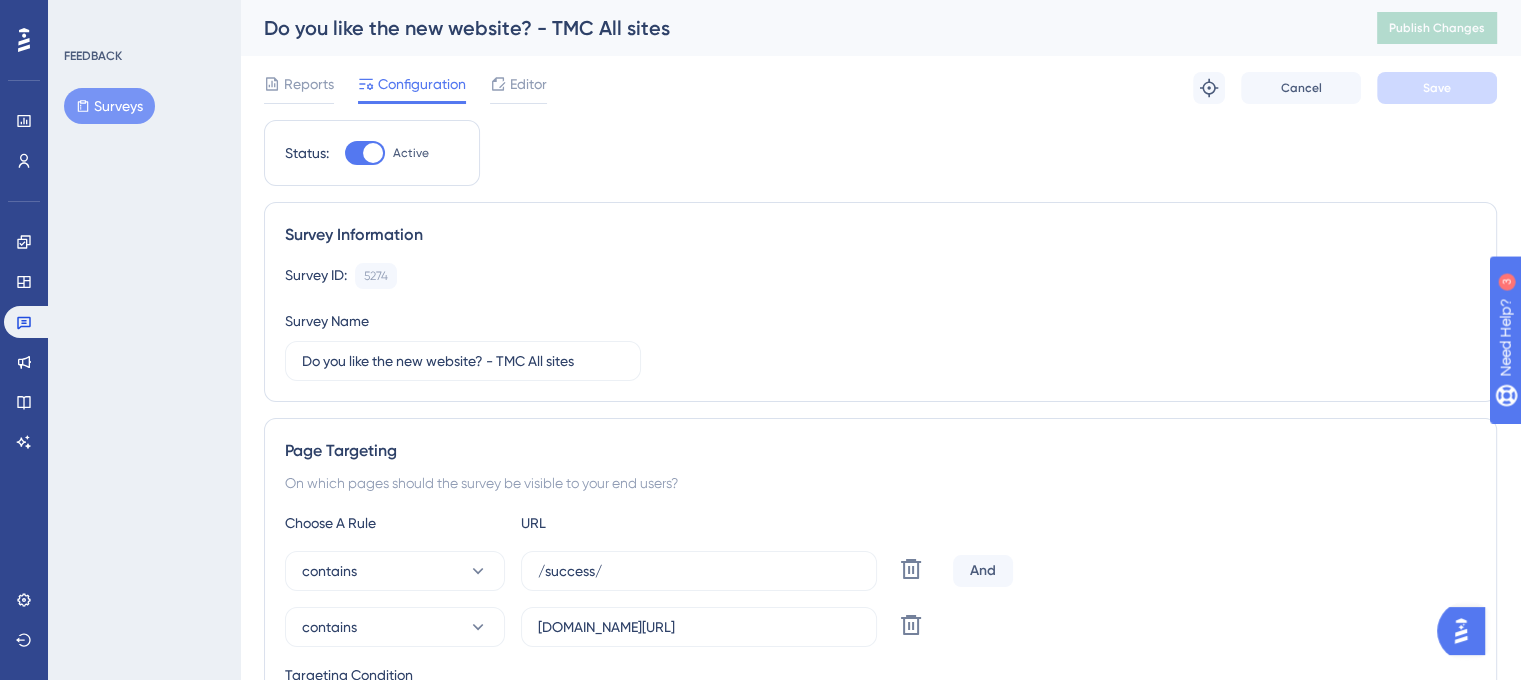 click on "Surveys" at bounding box center [109, 106] 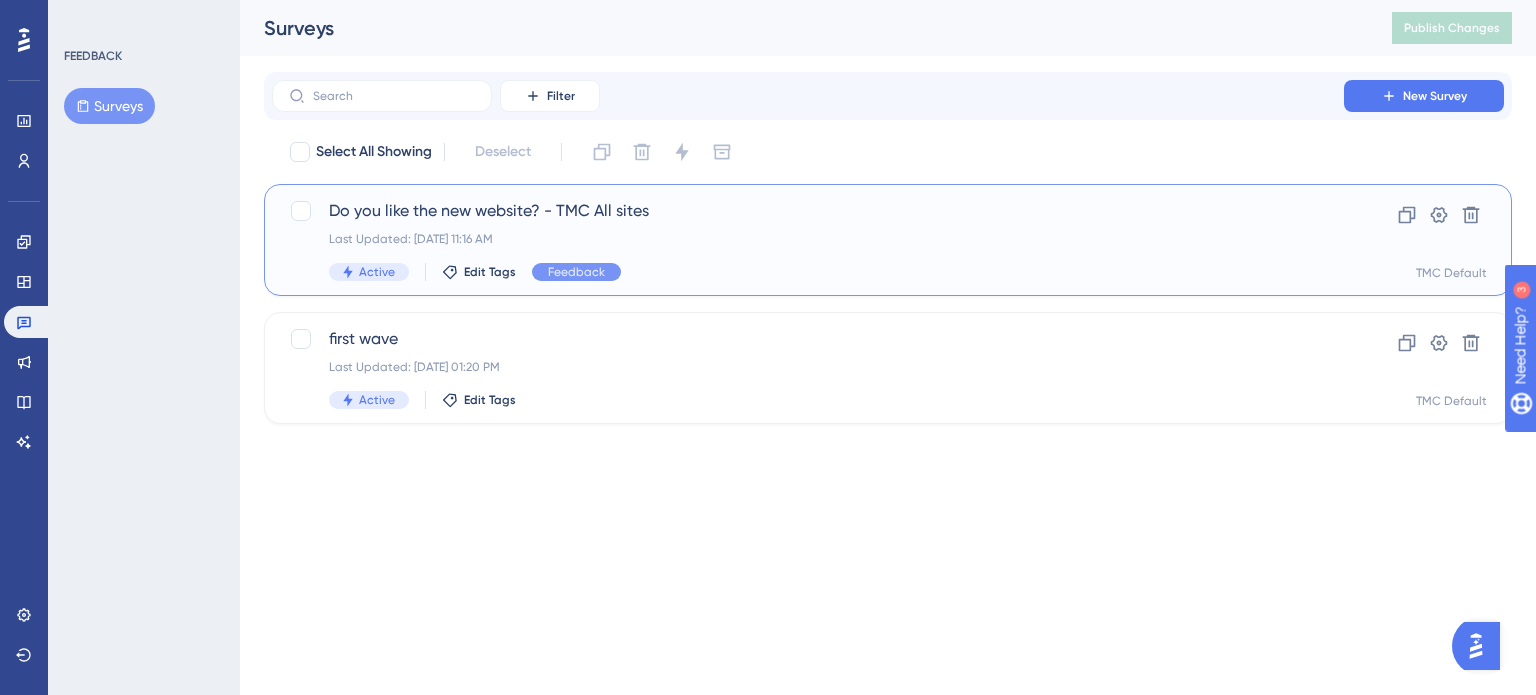 click on "Do you like the new website? - TMC All sites" at bounding box center (808, 211) 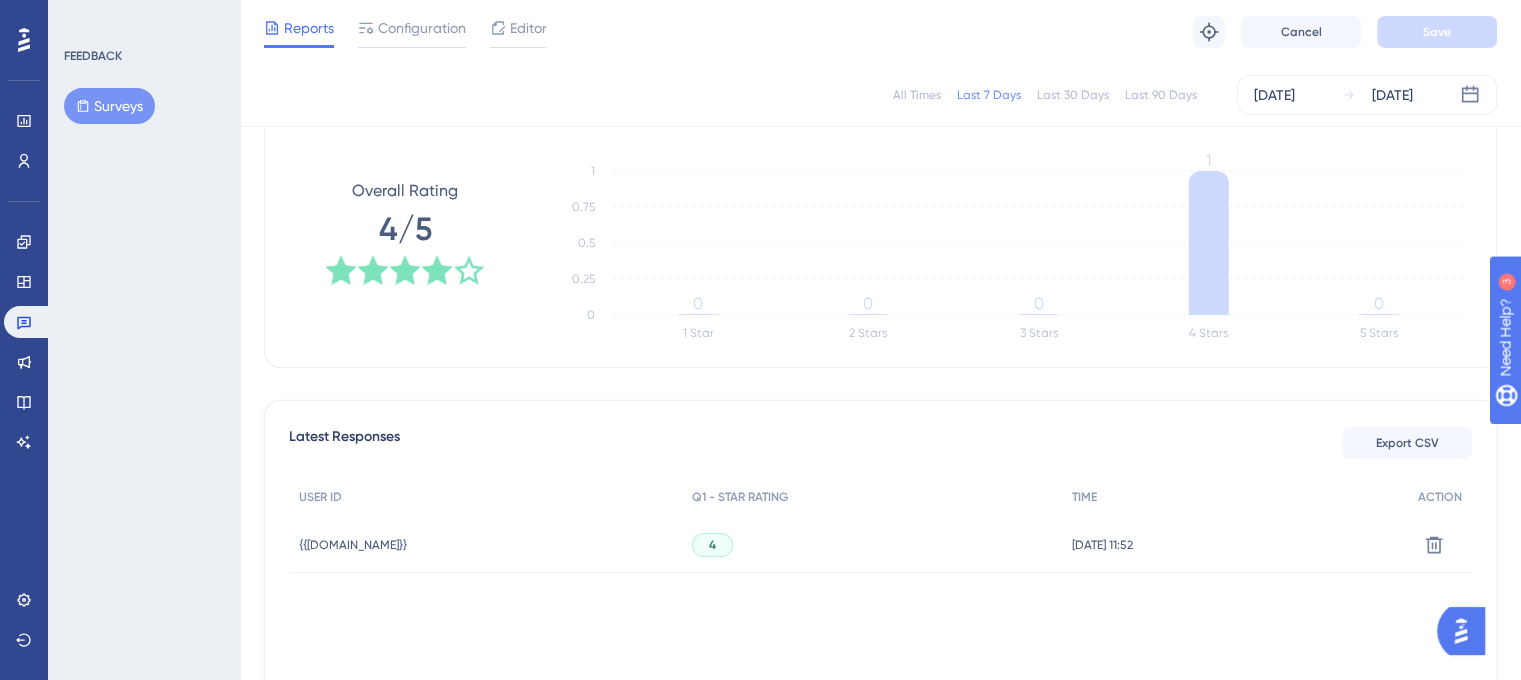 scroll, scrollTop: 17, scrollLeft: 0, axis: vertical 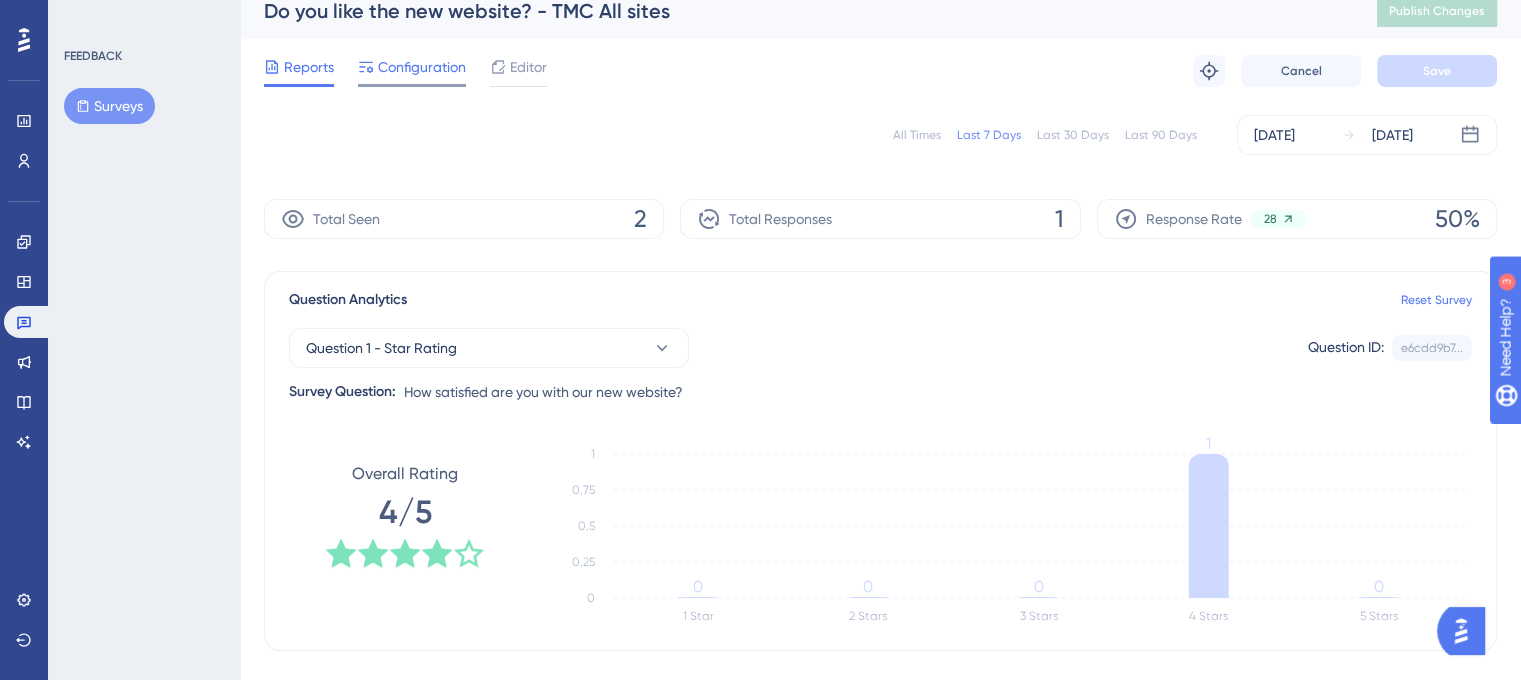 click on "Reports Configuration Editor Troubleshoot Cancel Save" at bounding box center (880, 71) 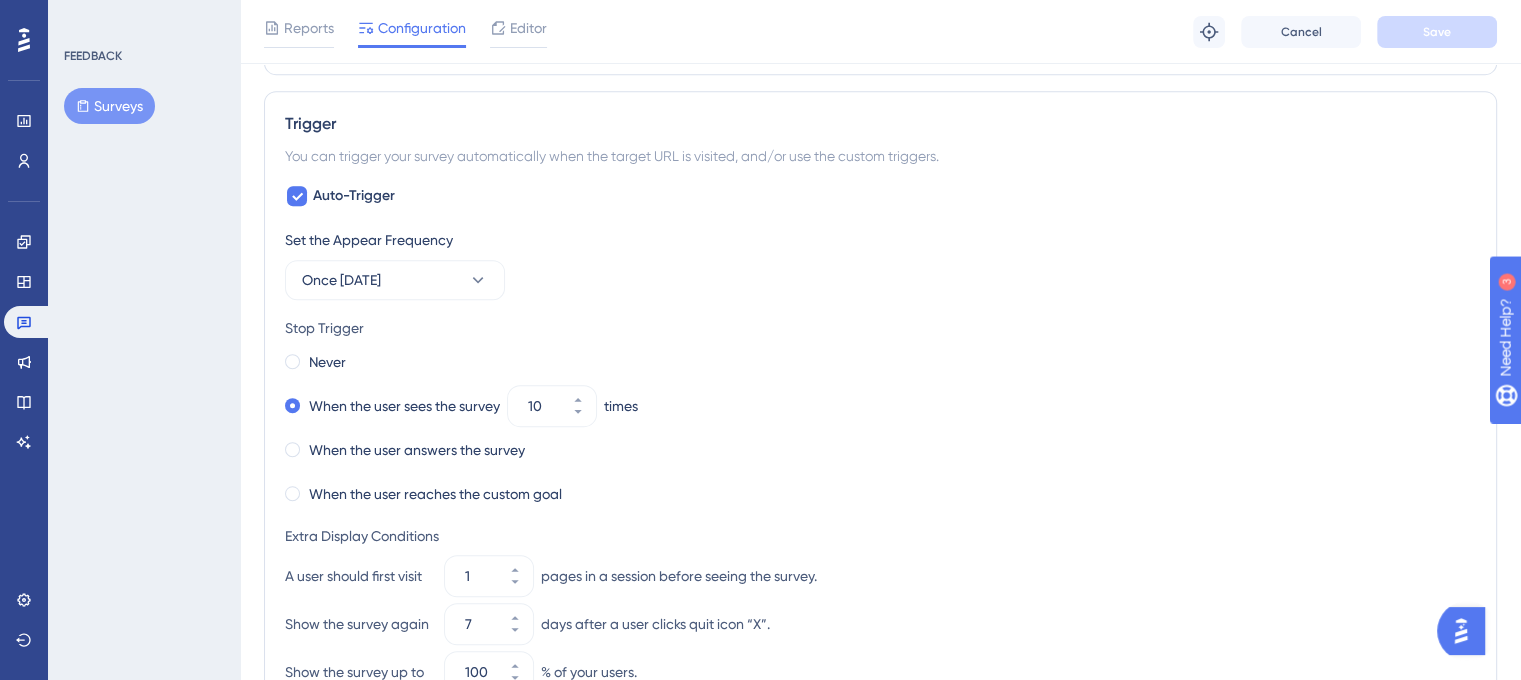 scroll, scrollTop: 900, scrollLeft: 0, axis: vertical 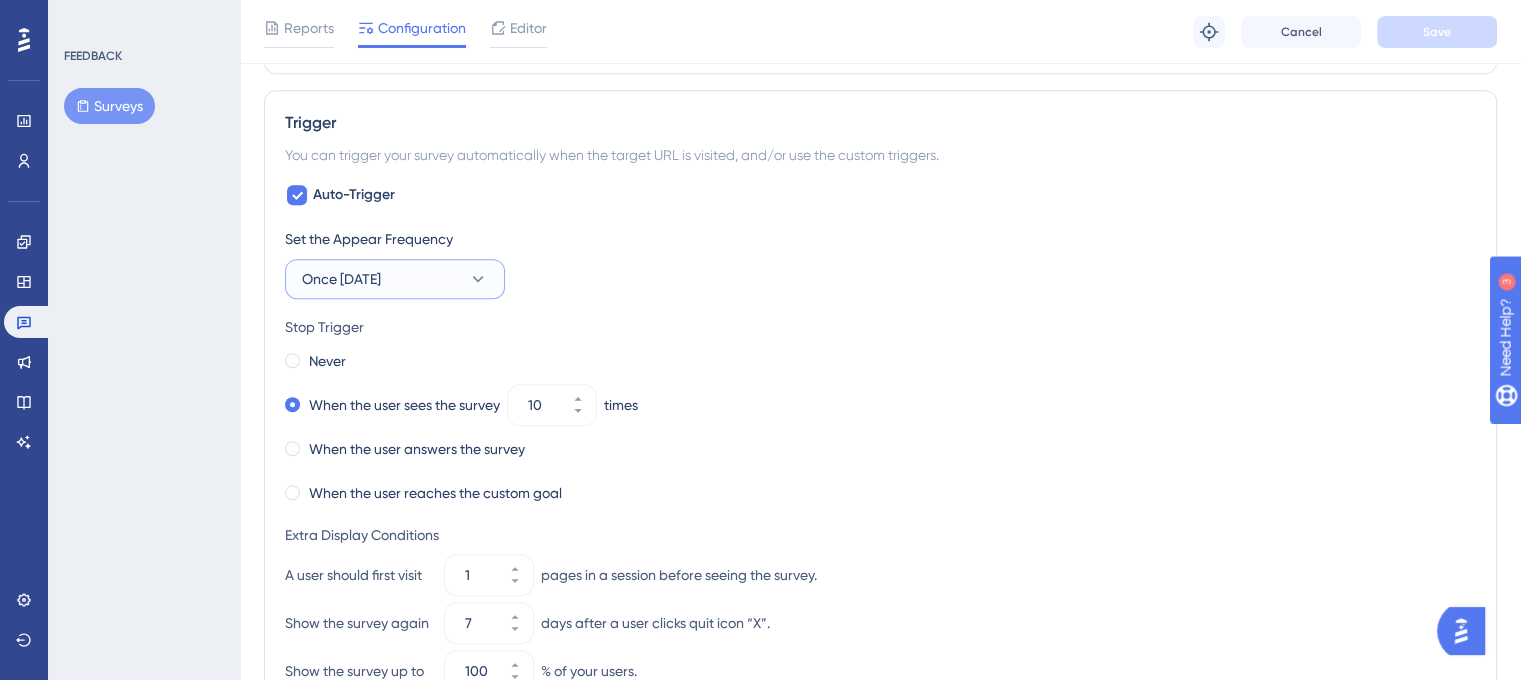 click on "Once in 7 days" at bounding box center (395, 279) 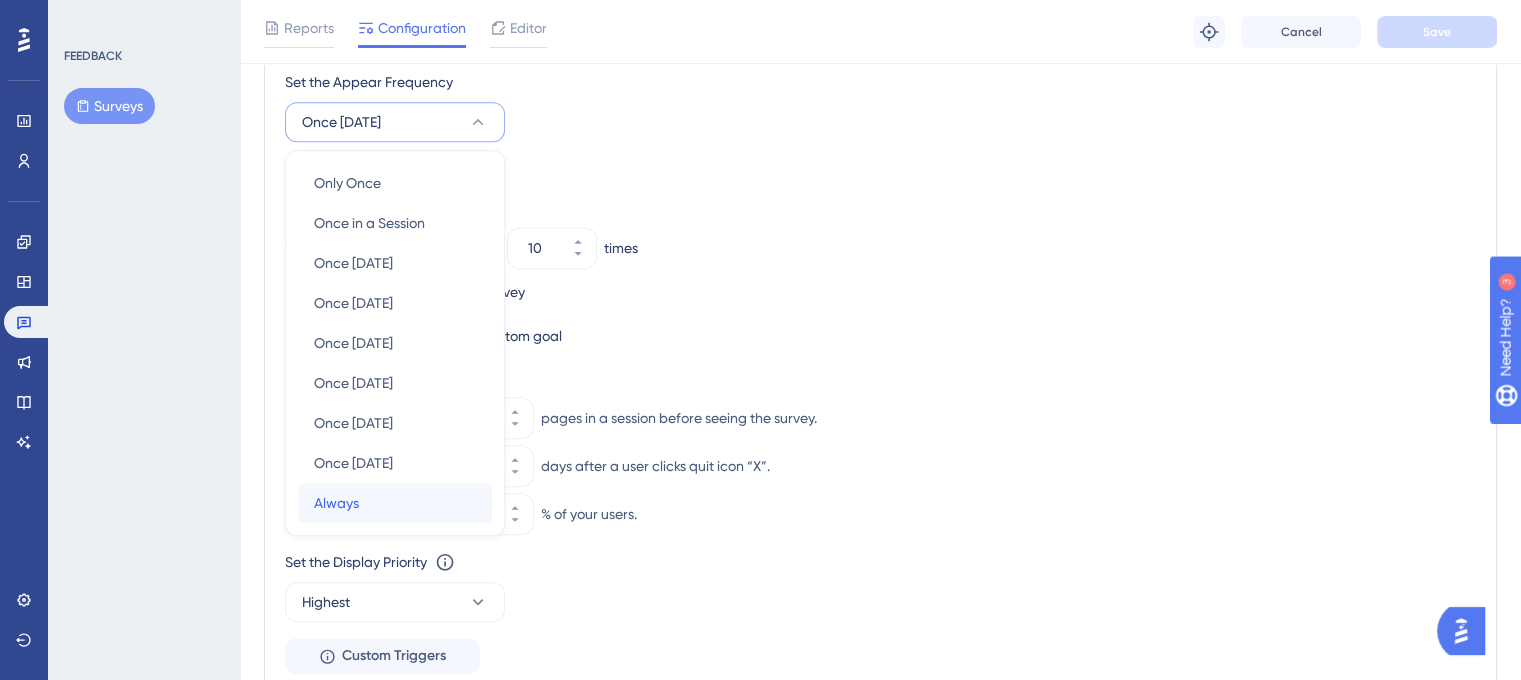 click on "Always Always" at bounding box center (395, 503) 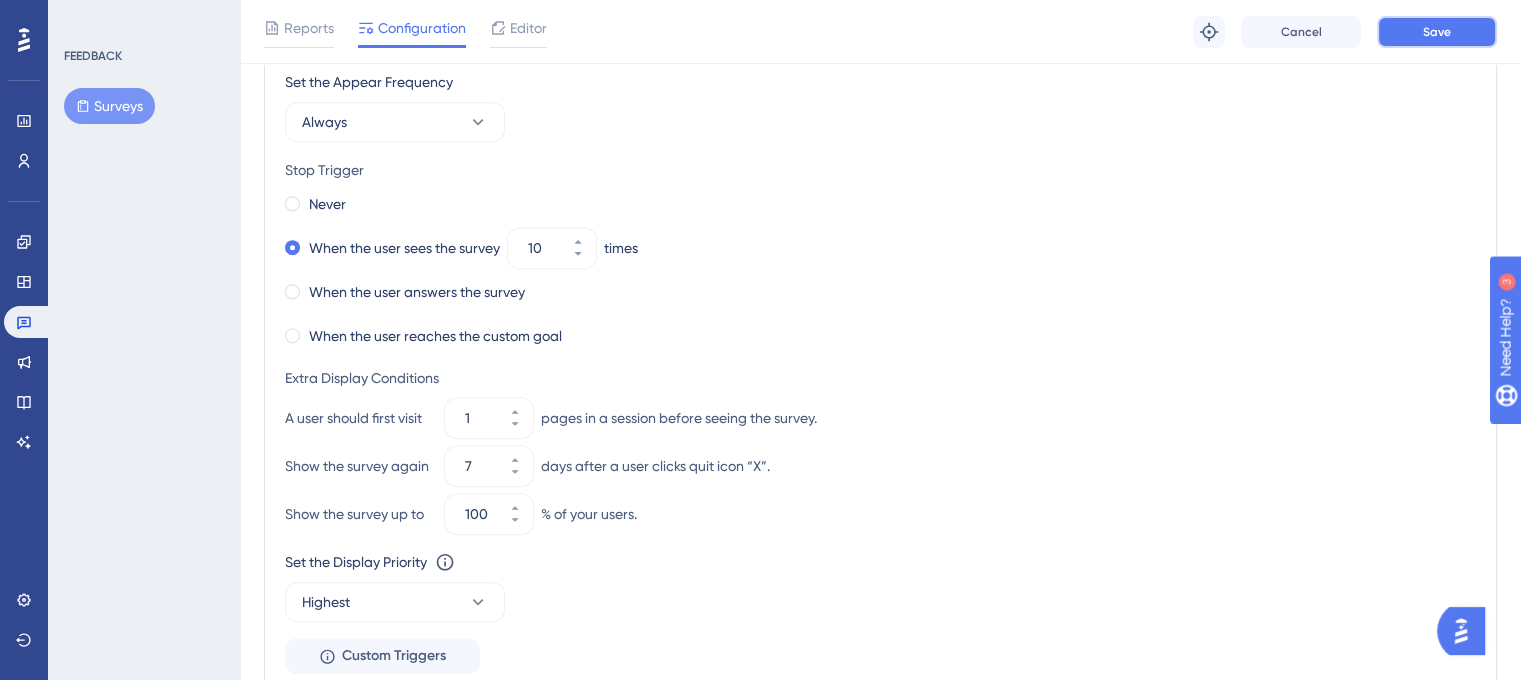 click on "Save" at bounding box center (1437, 32) 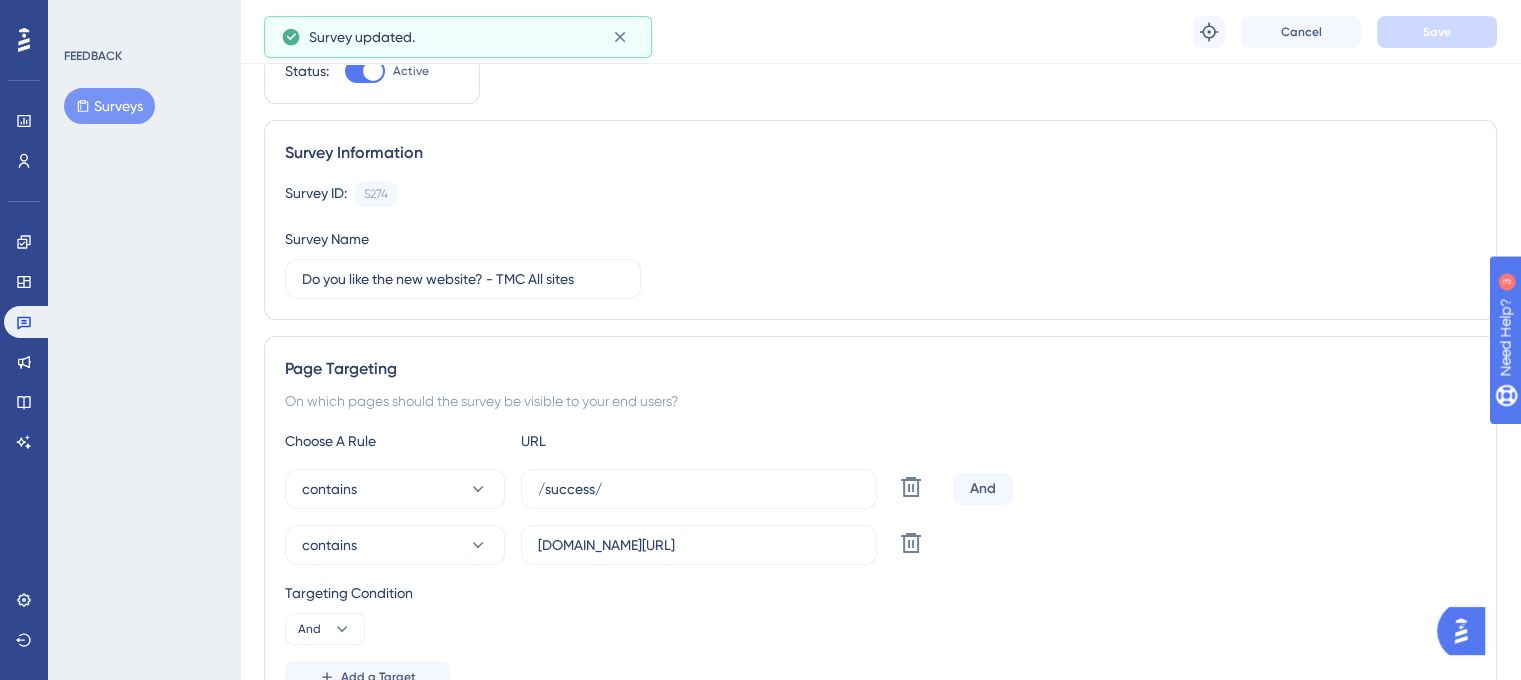 scroll, scrollTop: 0, scrollLeft: 0, axis: both 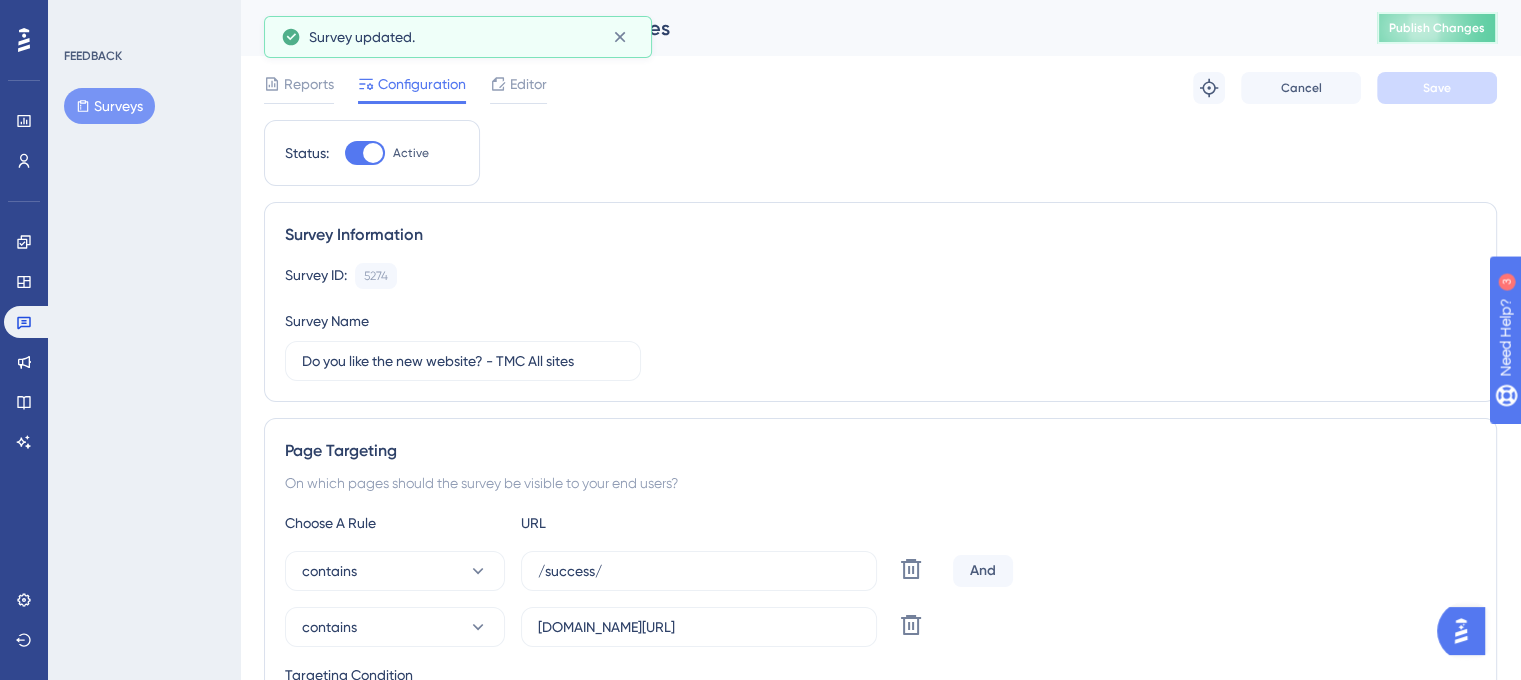 click on "Publish Changes" at bounding box center (1437, 28) 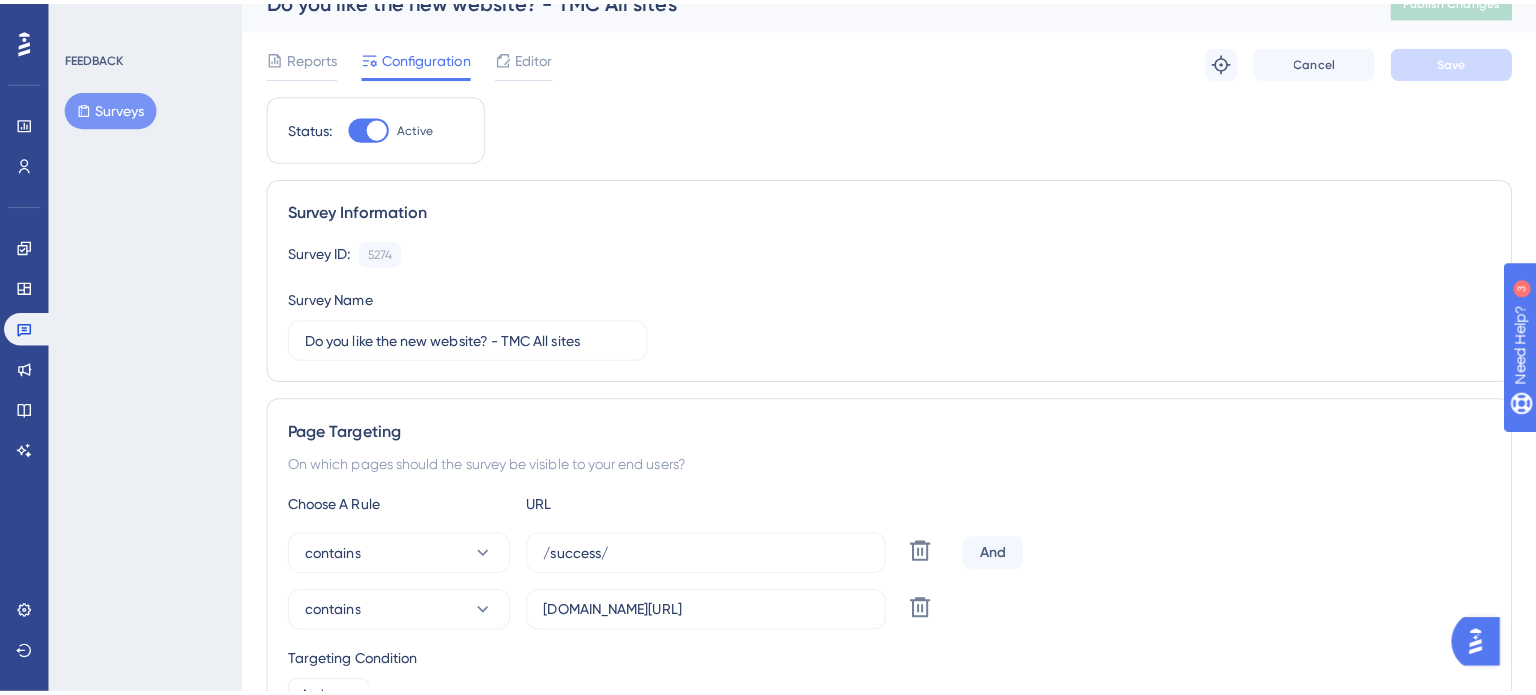scroll, scrollTop: 0, scrollLeft: 0, axis: both 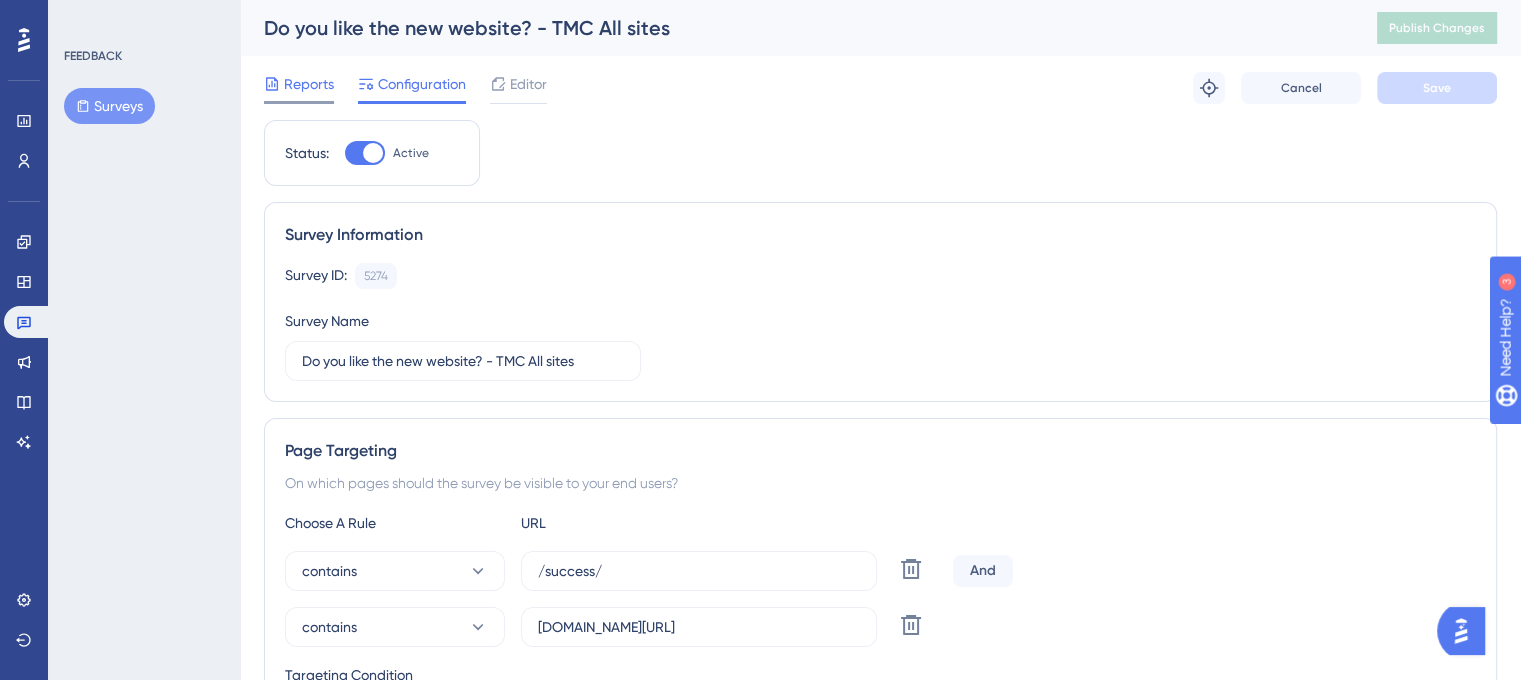 click on "Reports" at bounding box center (309, 84) 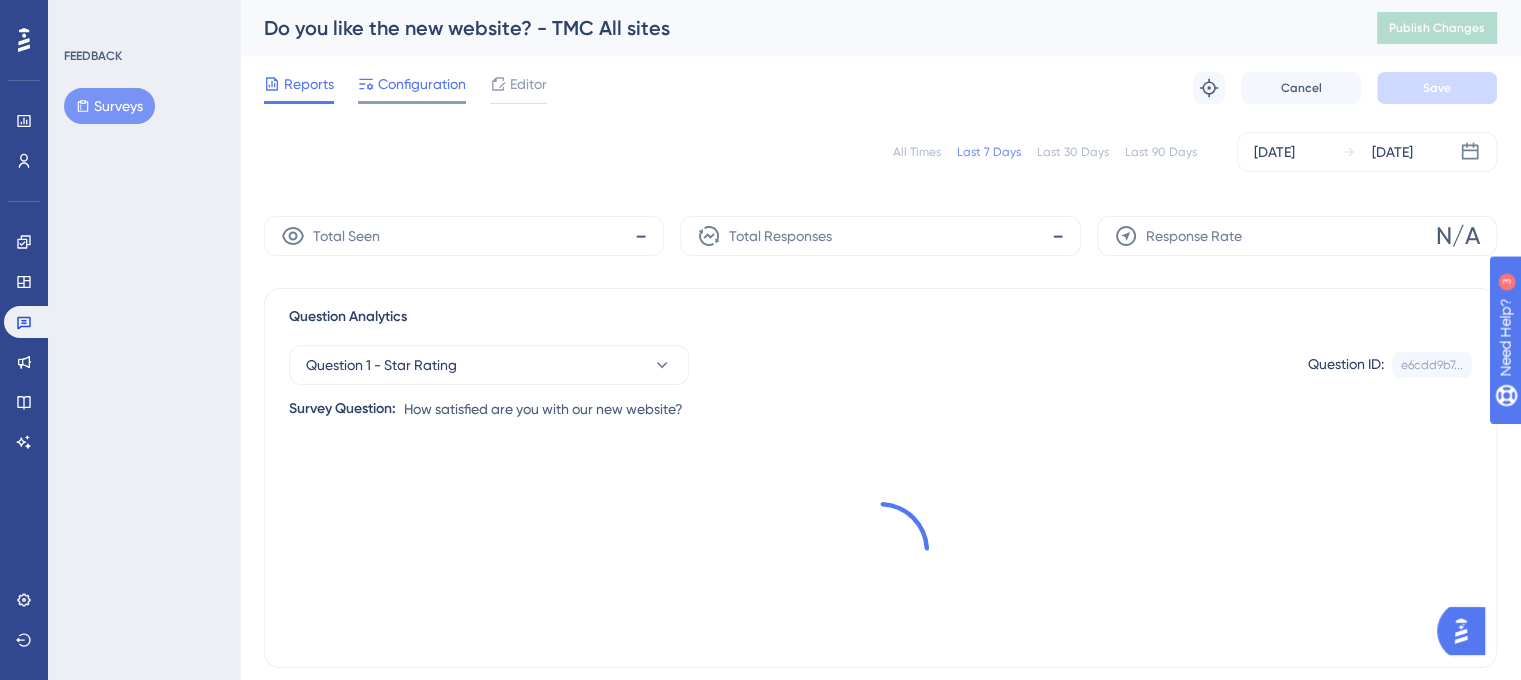 click on "Configuration" at bounding box center [422, 84] 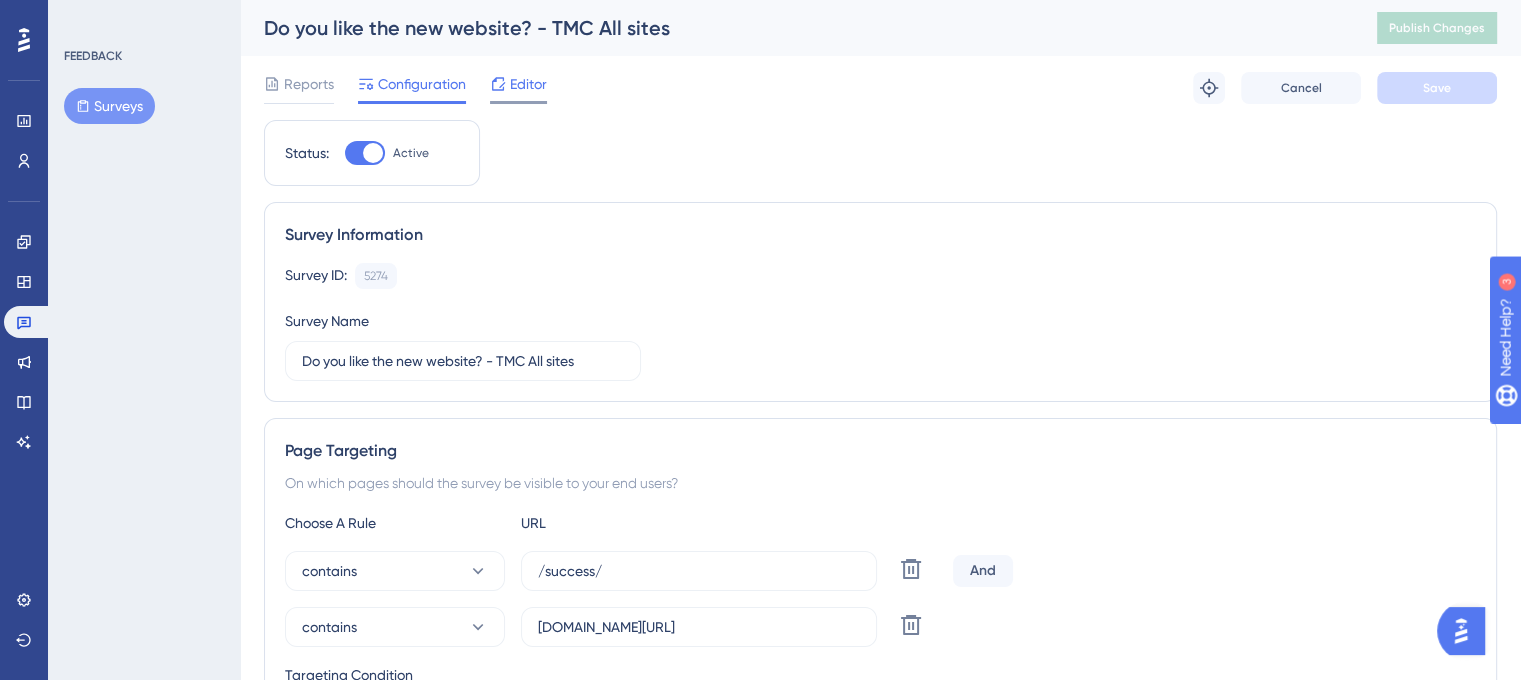 click on "Editor" at bounding box center [528, 84] 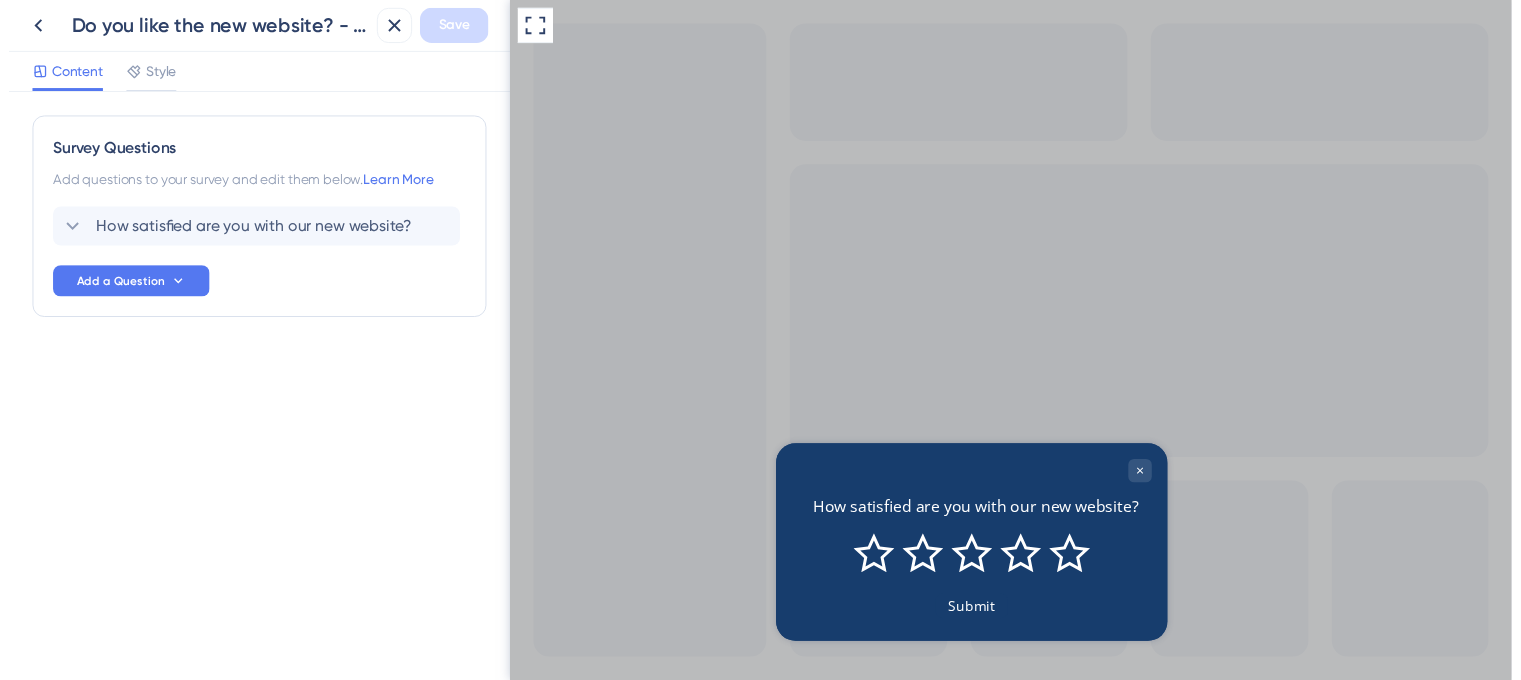 scroll, scrollTop: 0, scrollLeft: 0, axis: both 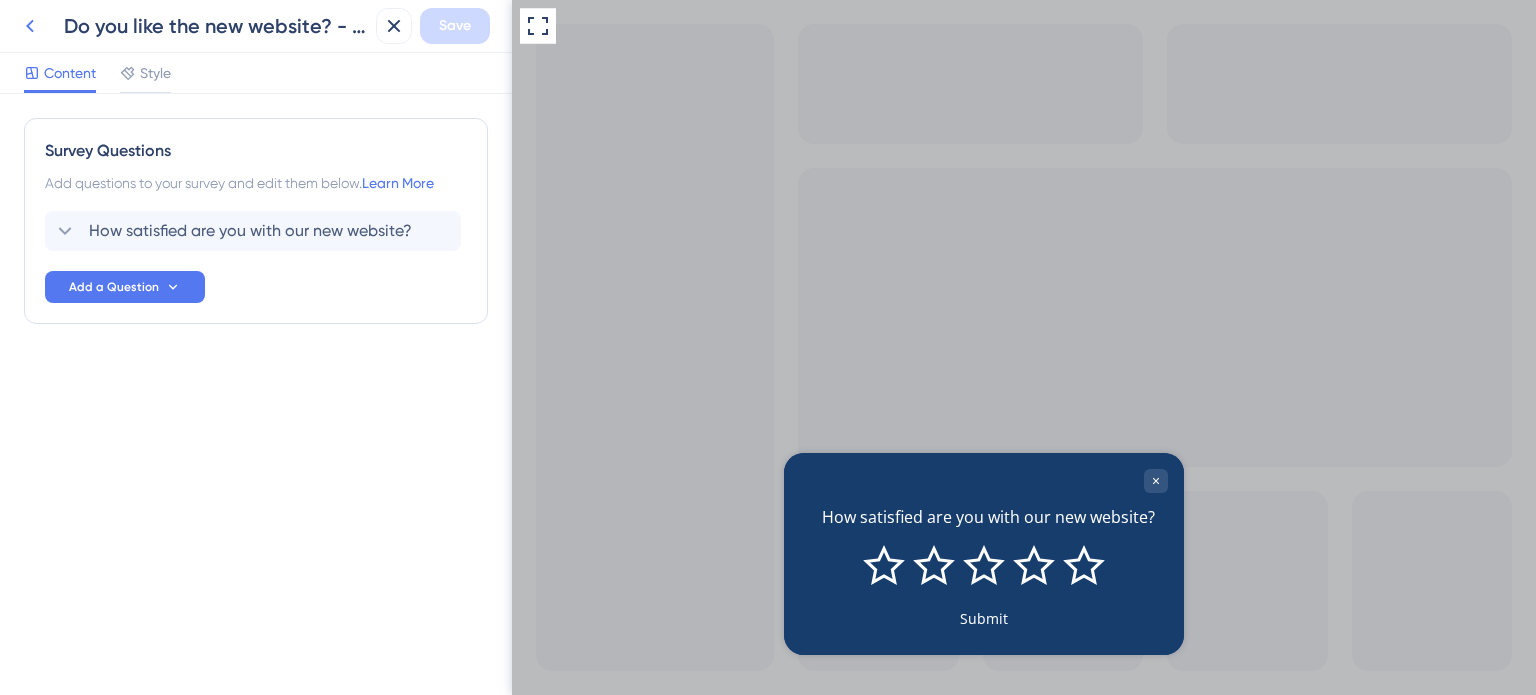 click 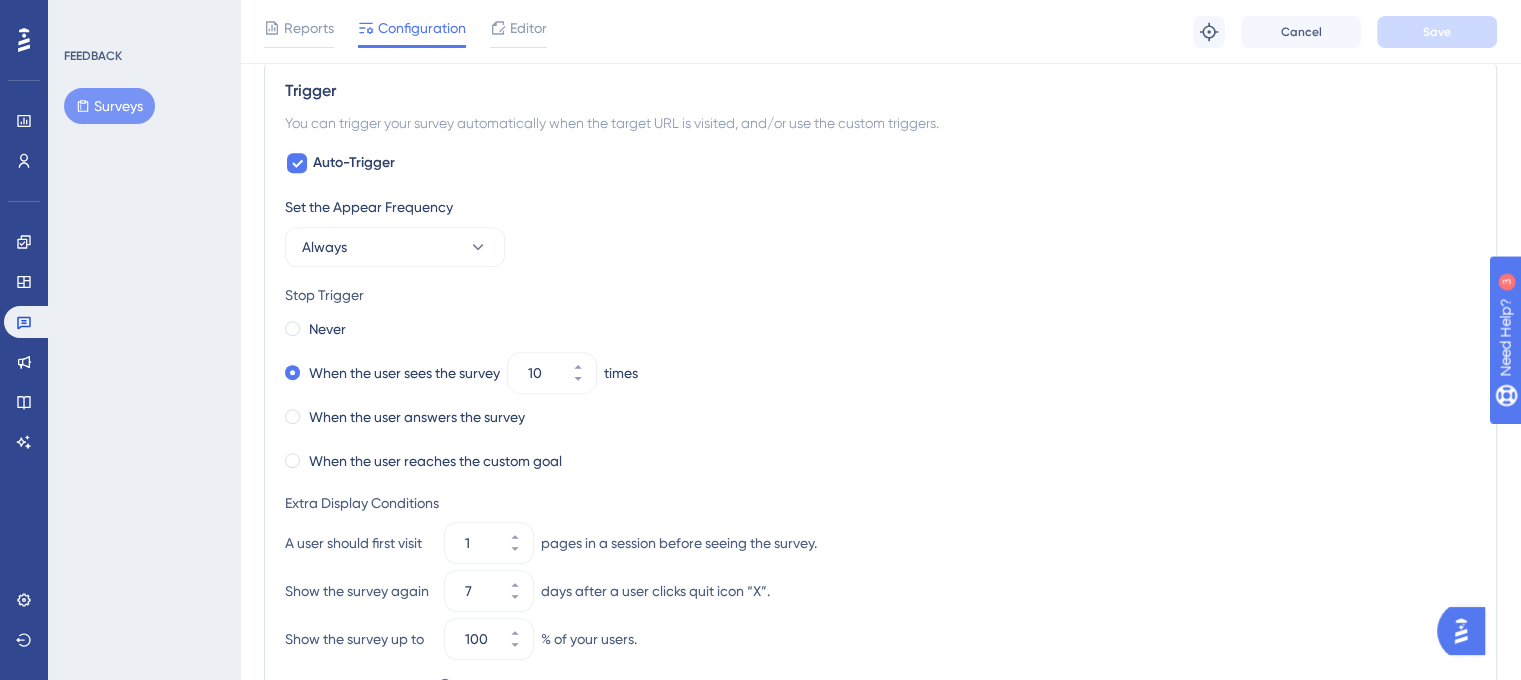 scroll, scrollTop: 1000, scrollLeft: 0, axis: vertical 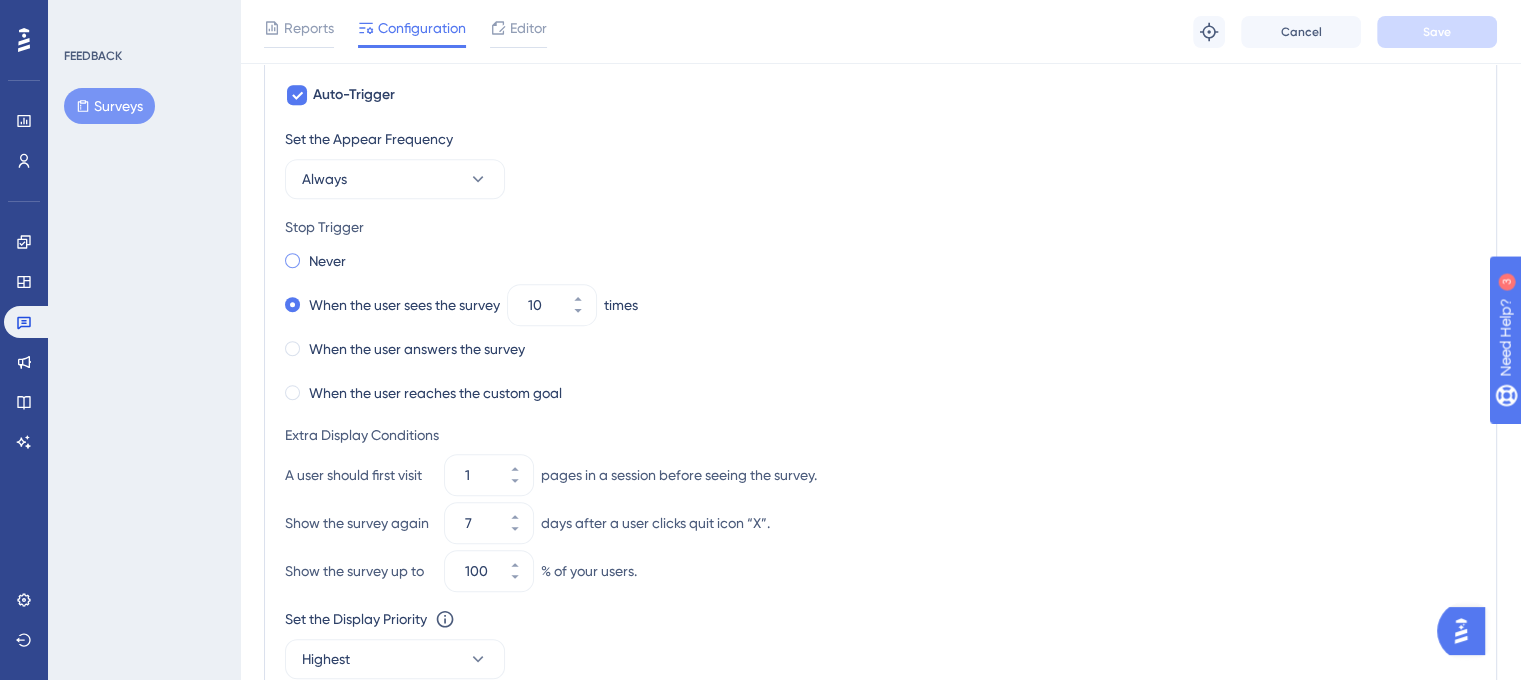 click on "Never" at bounding box center (327, 261) 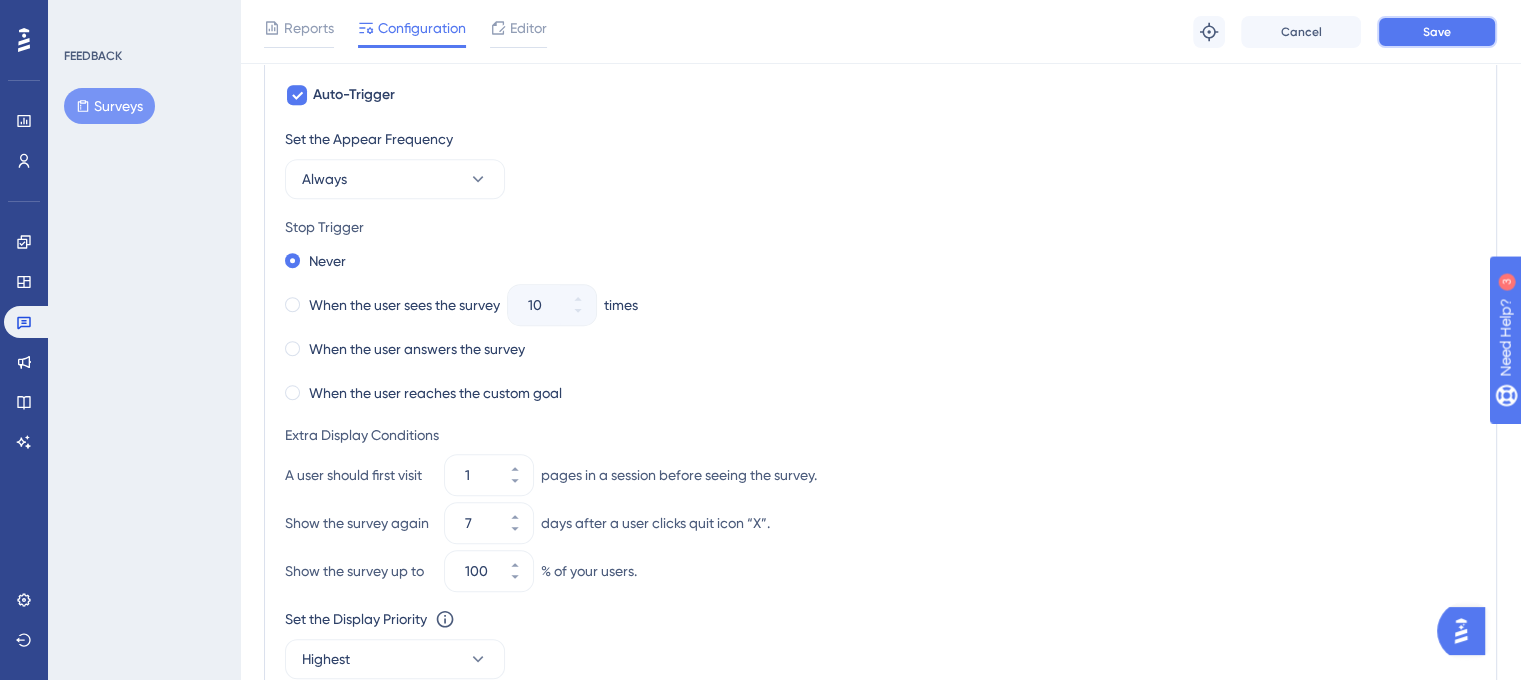 click on "Save" at bounding box center (1437, 32) 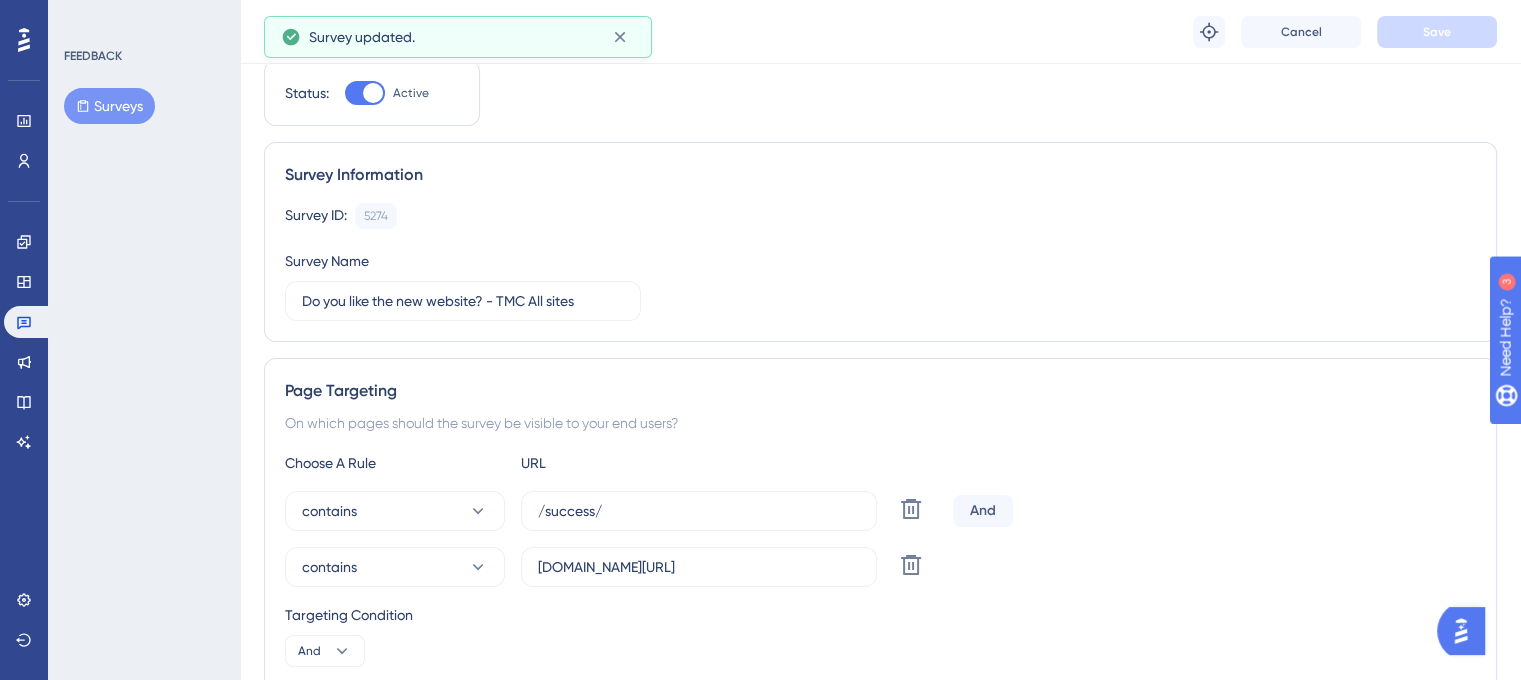 scroll, scrollTop: 0, scrollLeft: 0, axis: both 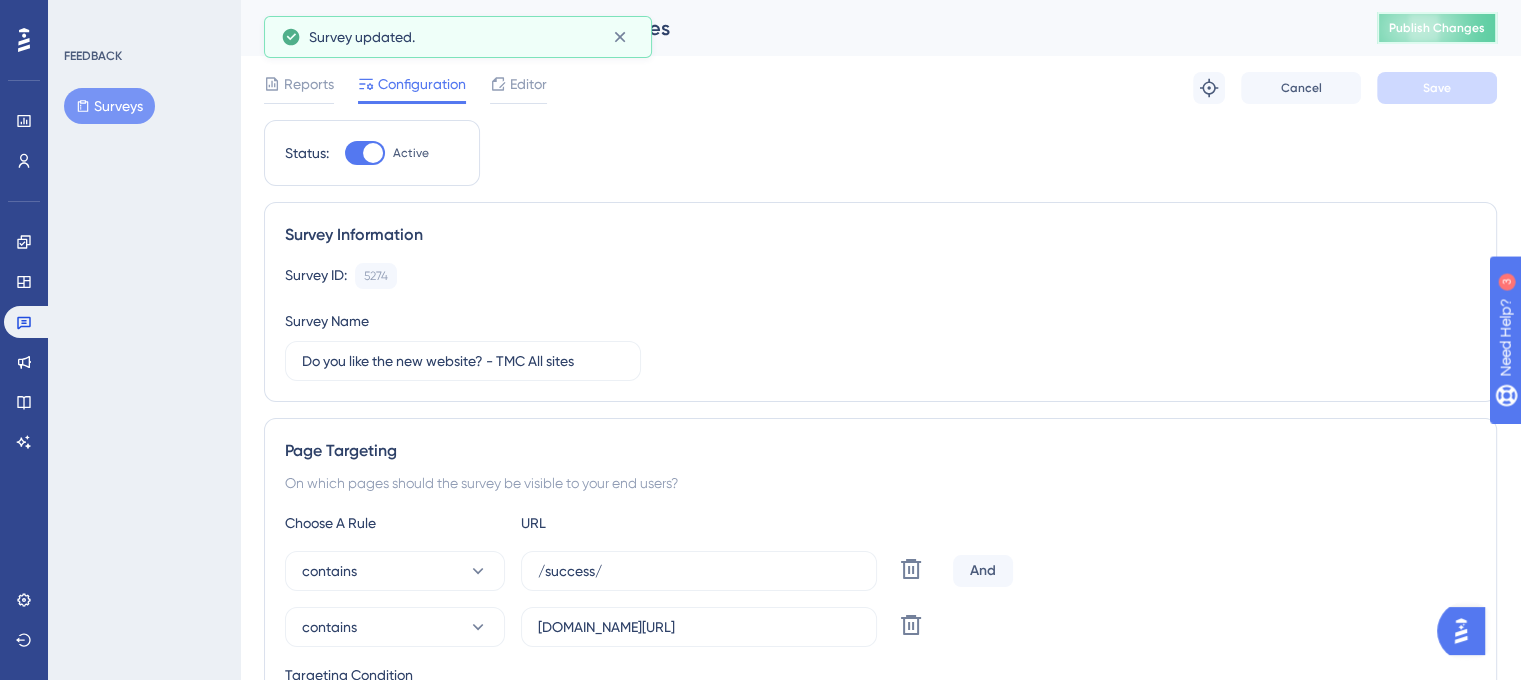 click on "Publish Changes" at bounding box center (1437, 28) 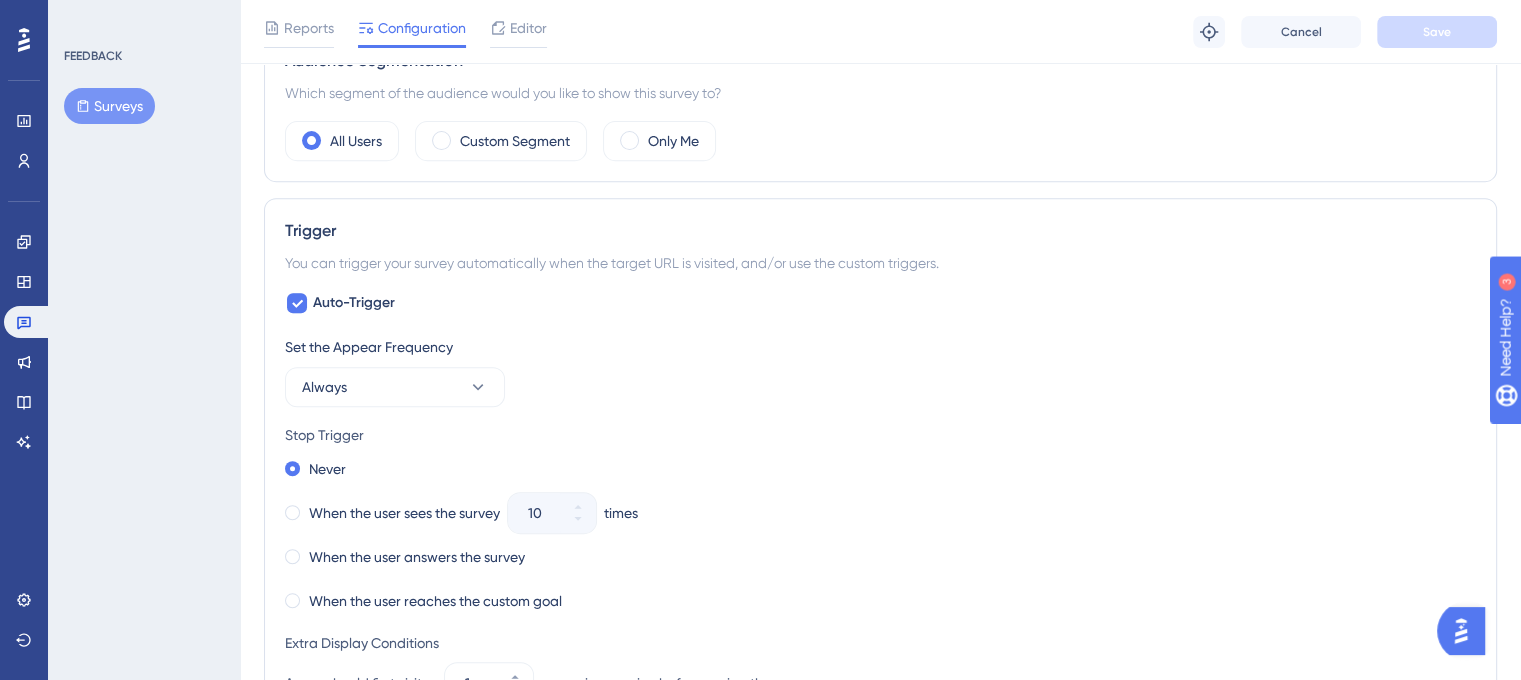 scroll, scrollTop: 800, scrollLeft: 0, axis: vertical 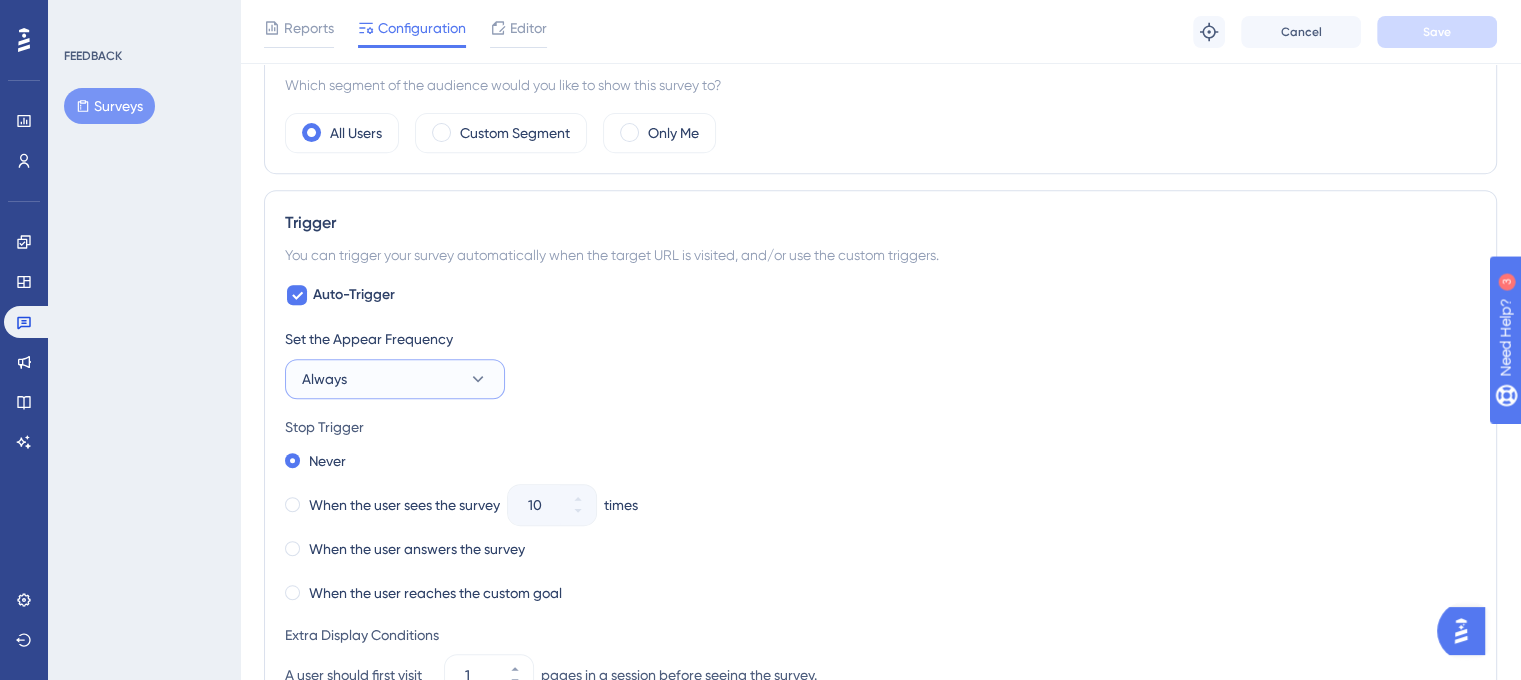 click on "Always" at bounding box center (395, 379) 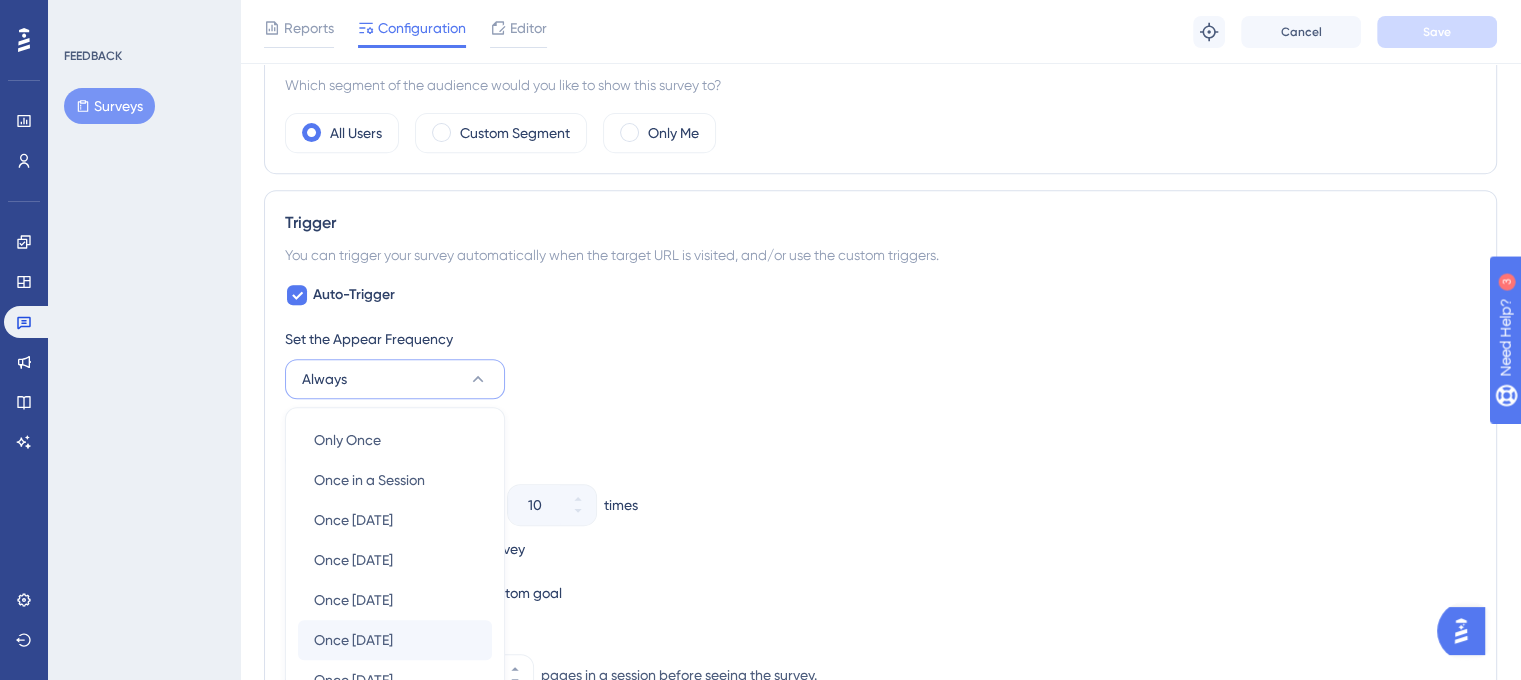 scroll, scrollTop: 1057, scrollLeft: 0, axis: vertical 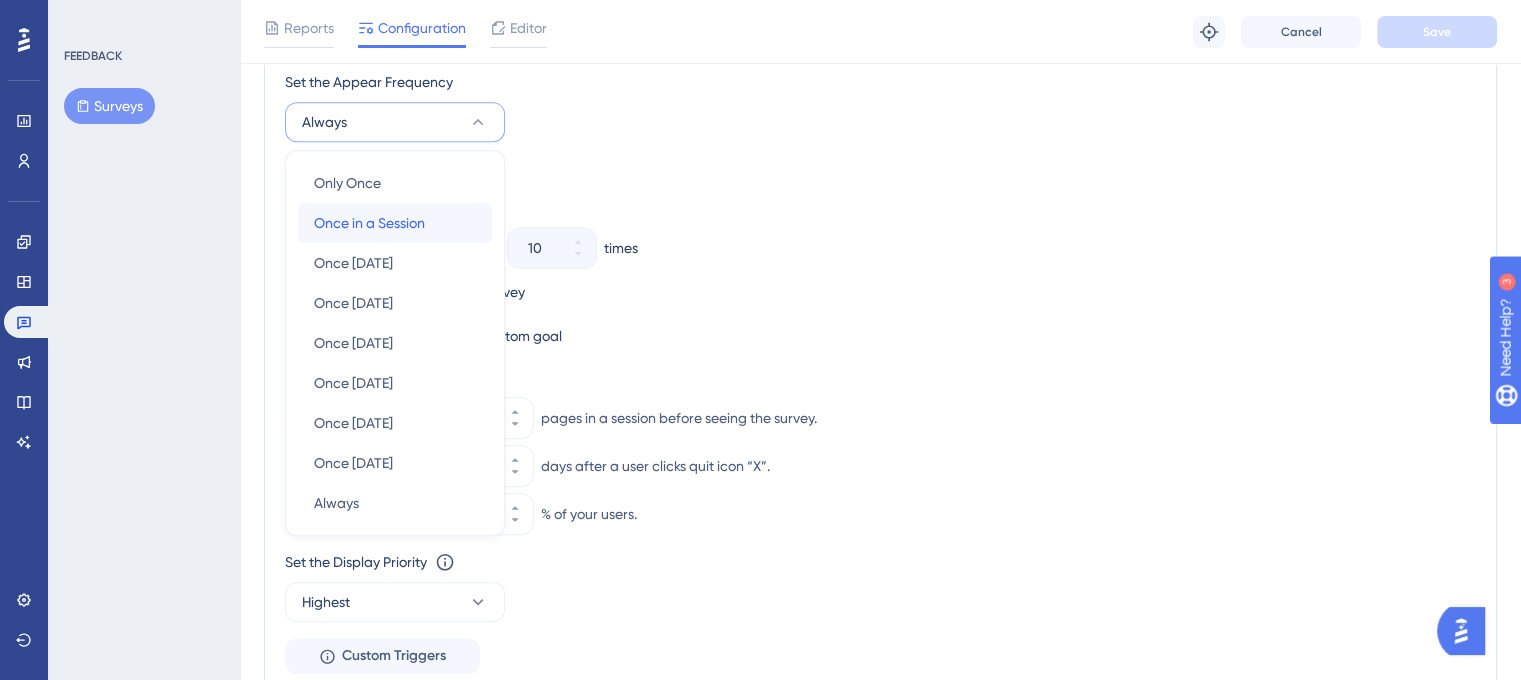 click on "Once in a Session" at bounding box center [369, 223] 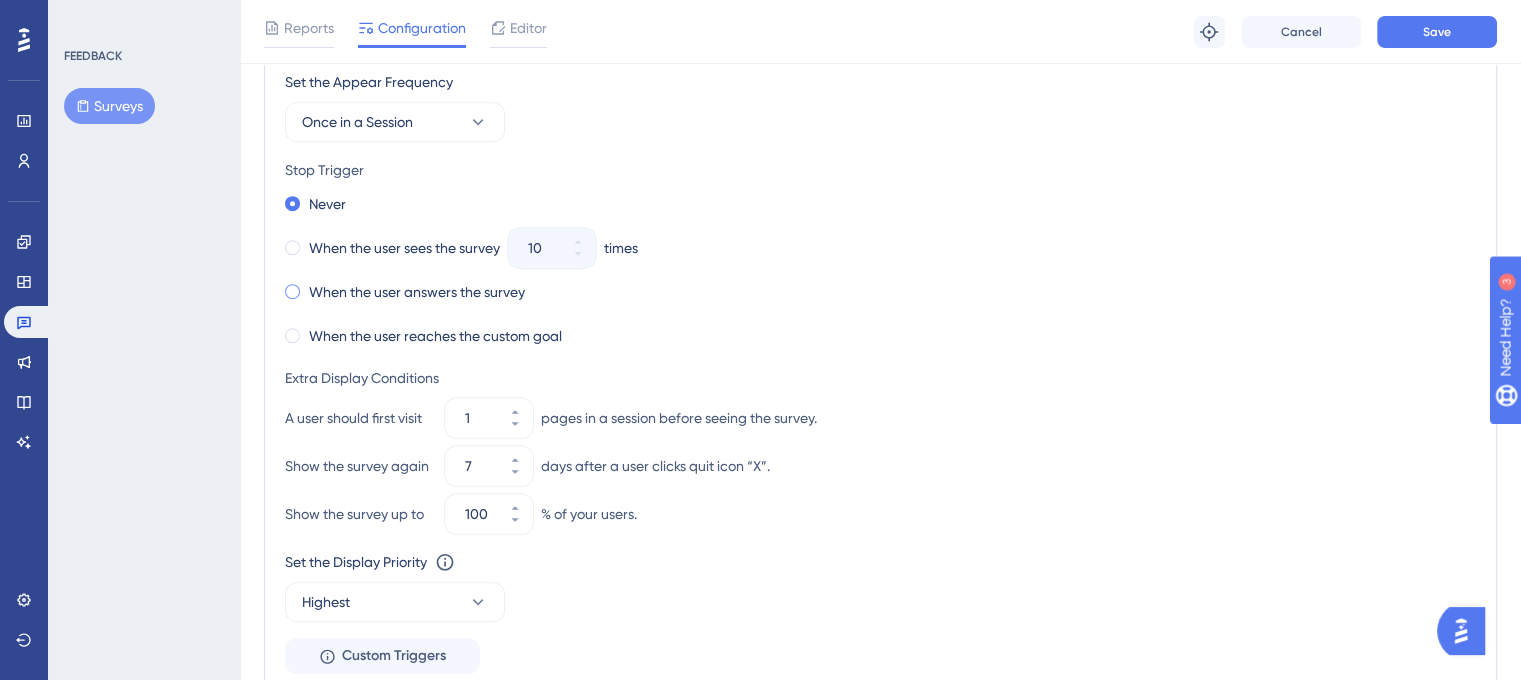 click at bounding box center [292, 291] 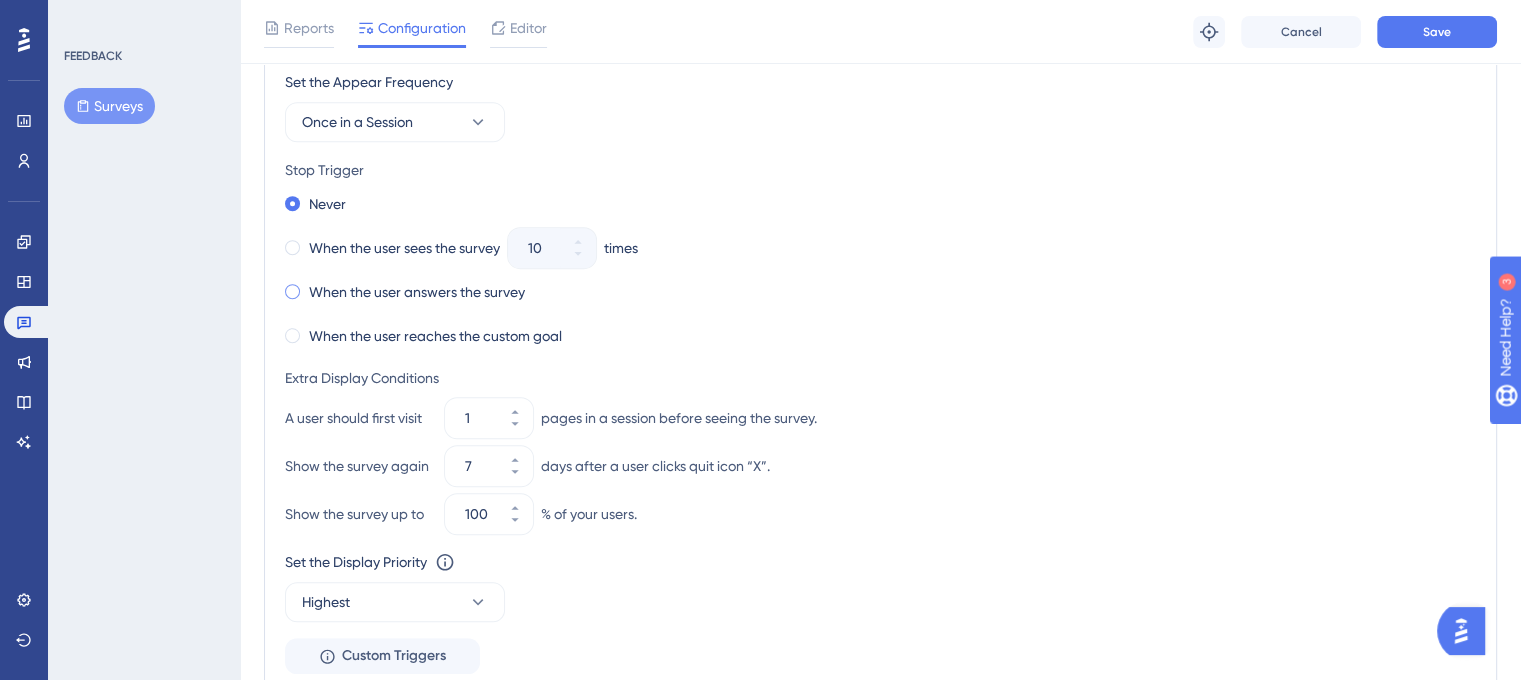 click at bounding box center (306, 287) 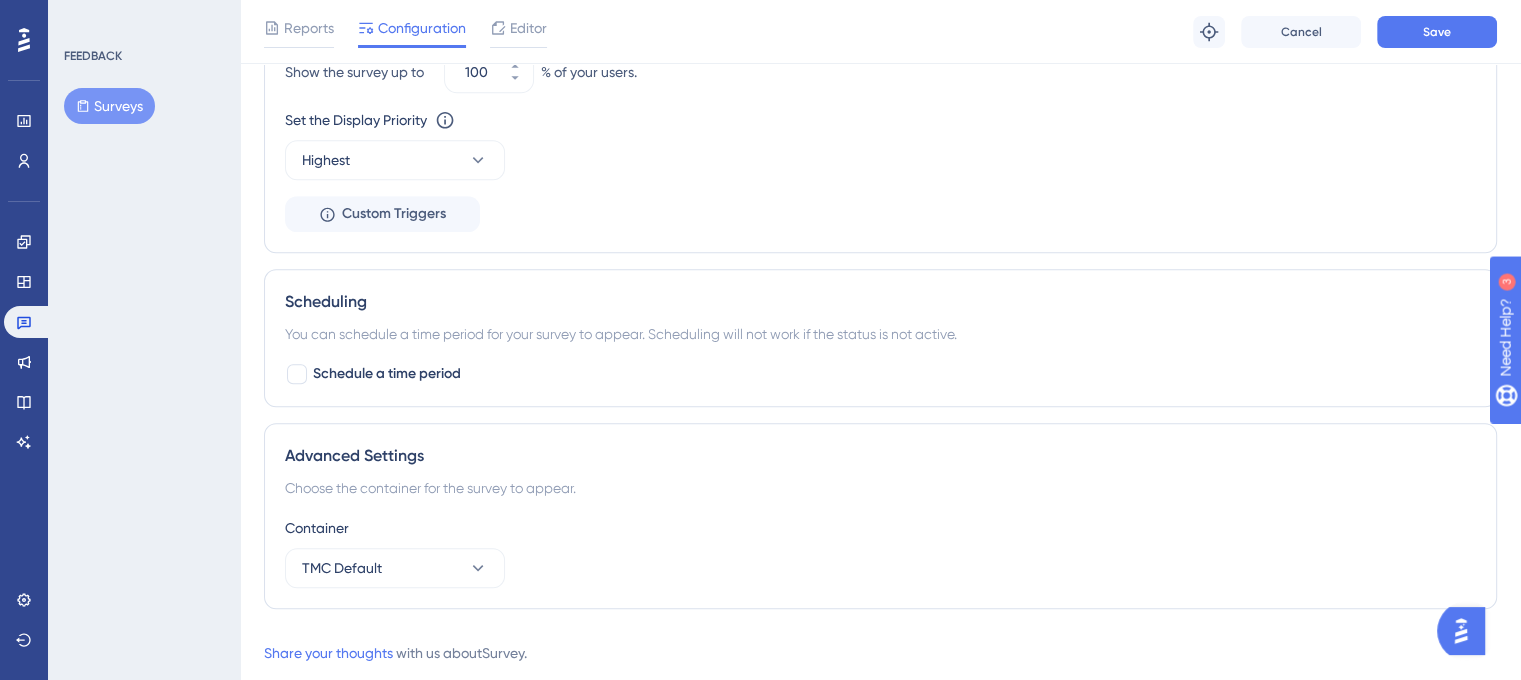 scroll, scrollTop: 1044, scrollLeft: 0, axis: vertical 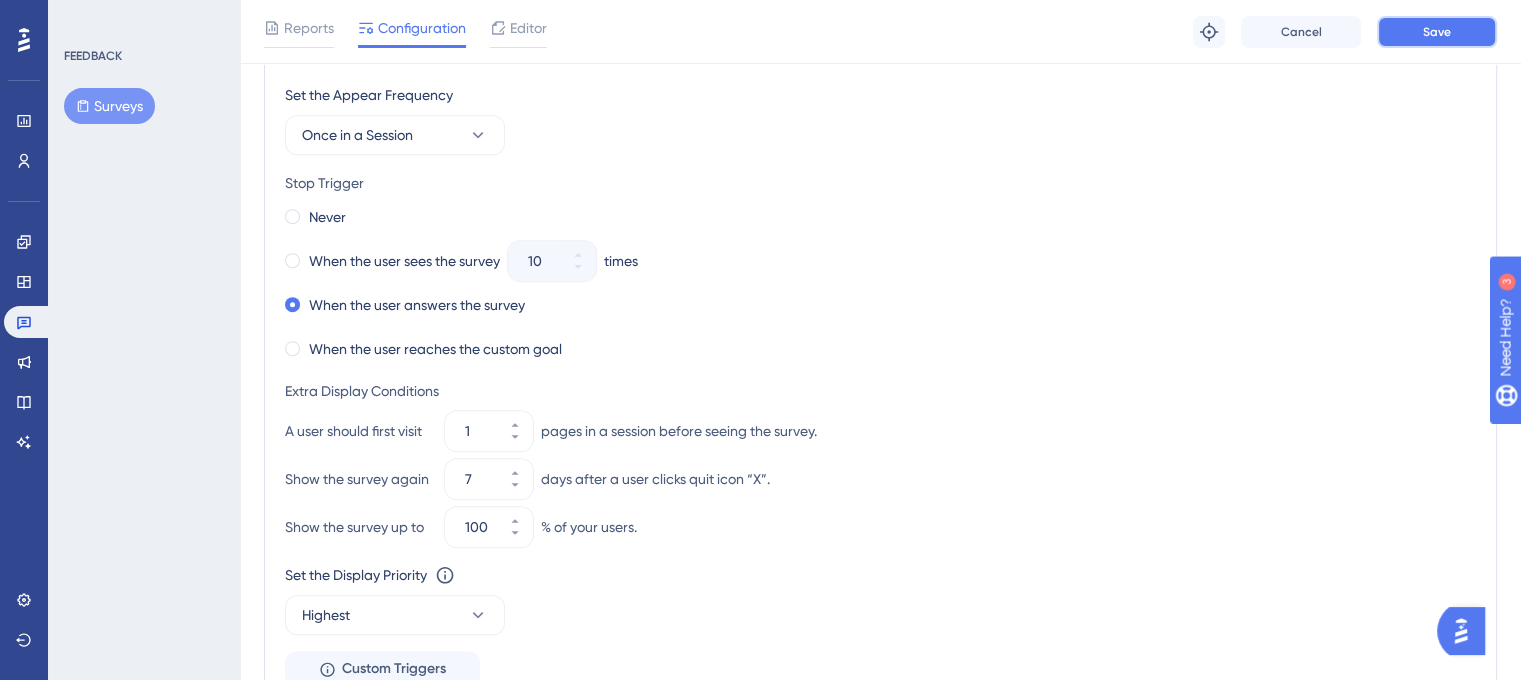 click on "Save" at bounding box center (1437, 32) 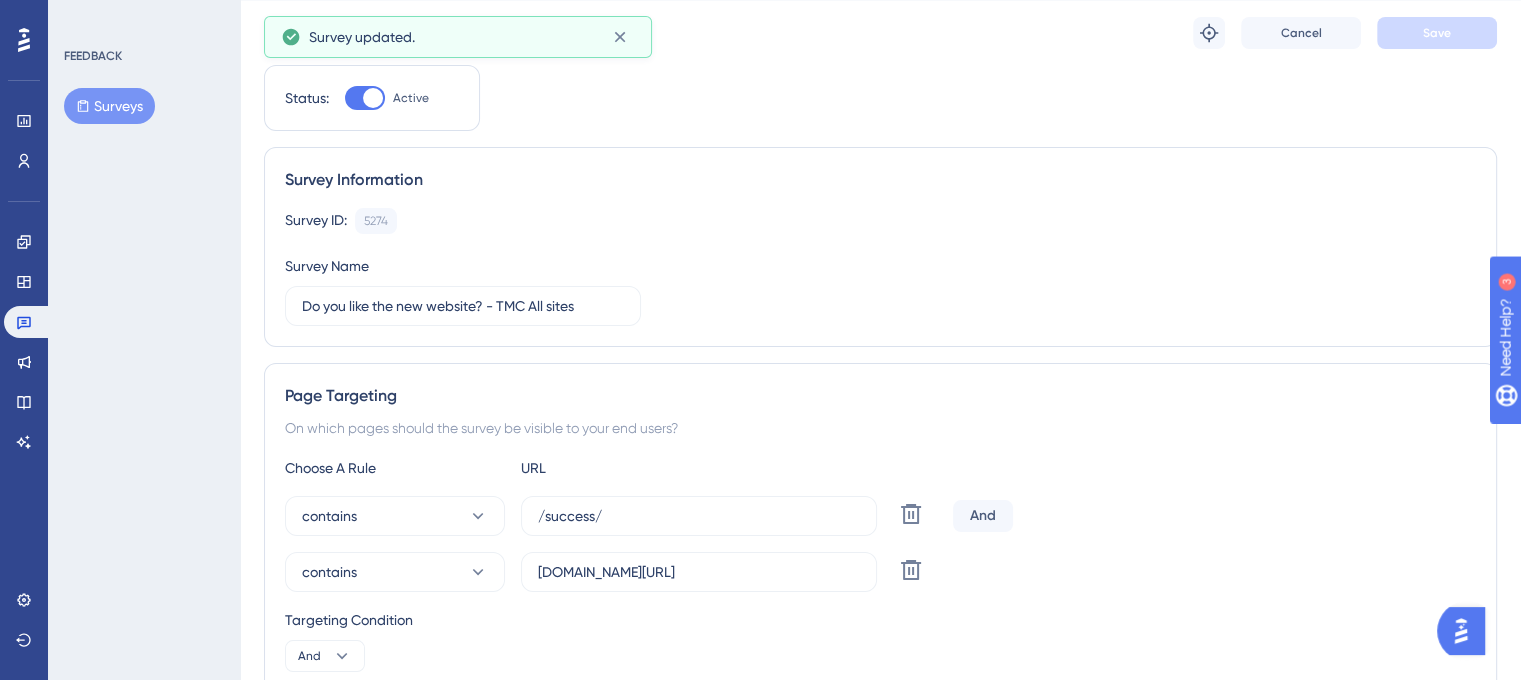 scroll, scrollTop: 0, scrollLeft: 0, axis: both 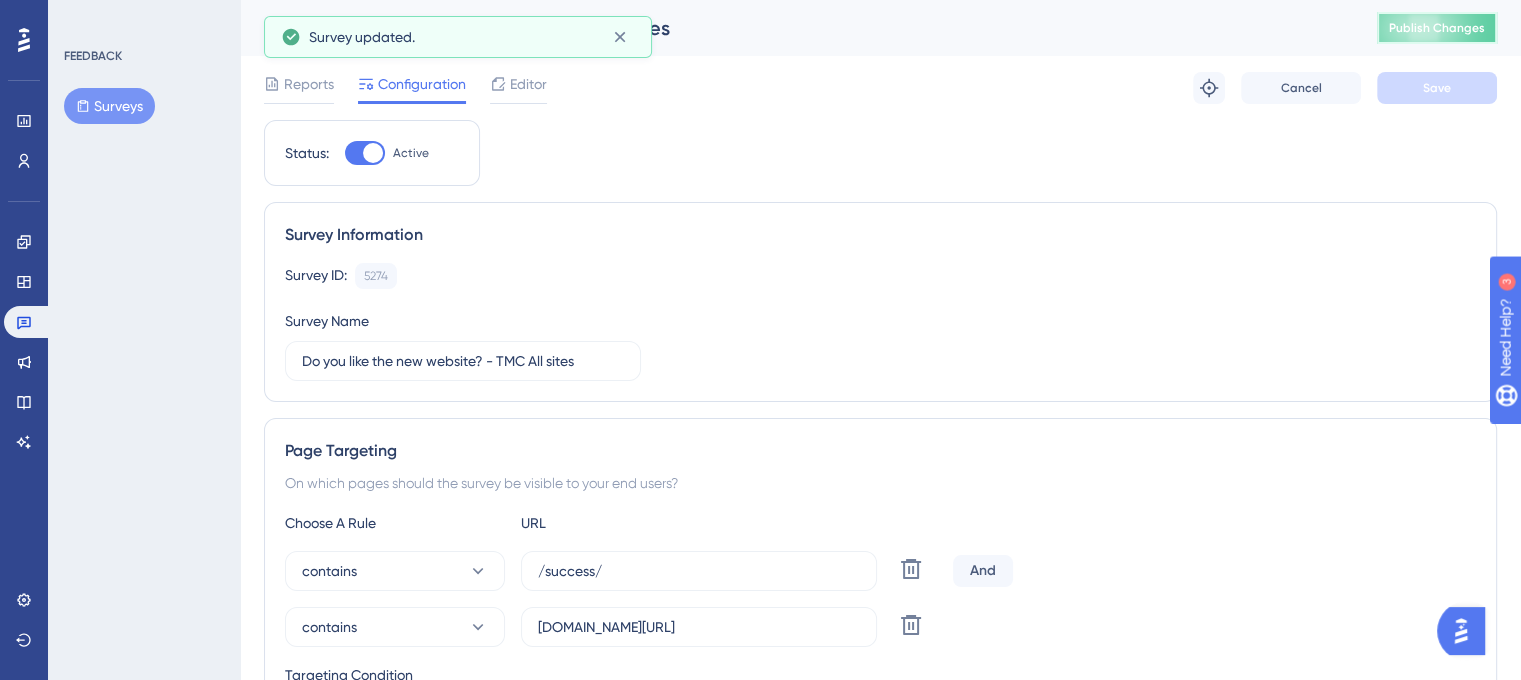 click on "Publish Changes" at bounding box center (1437, 28) 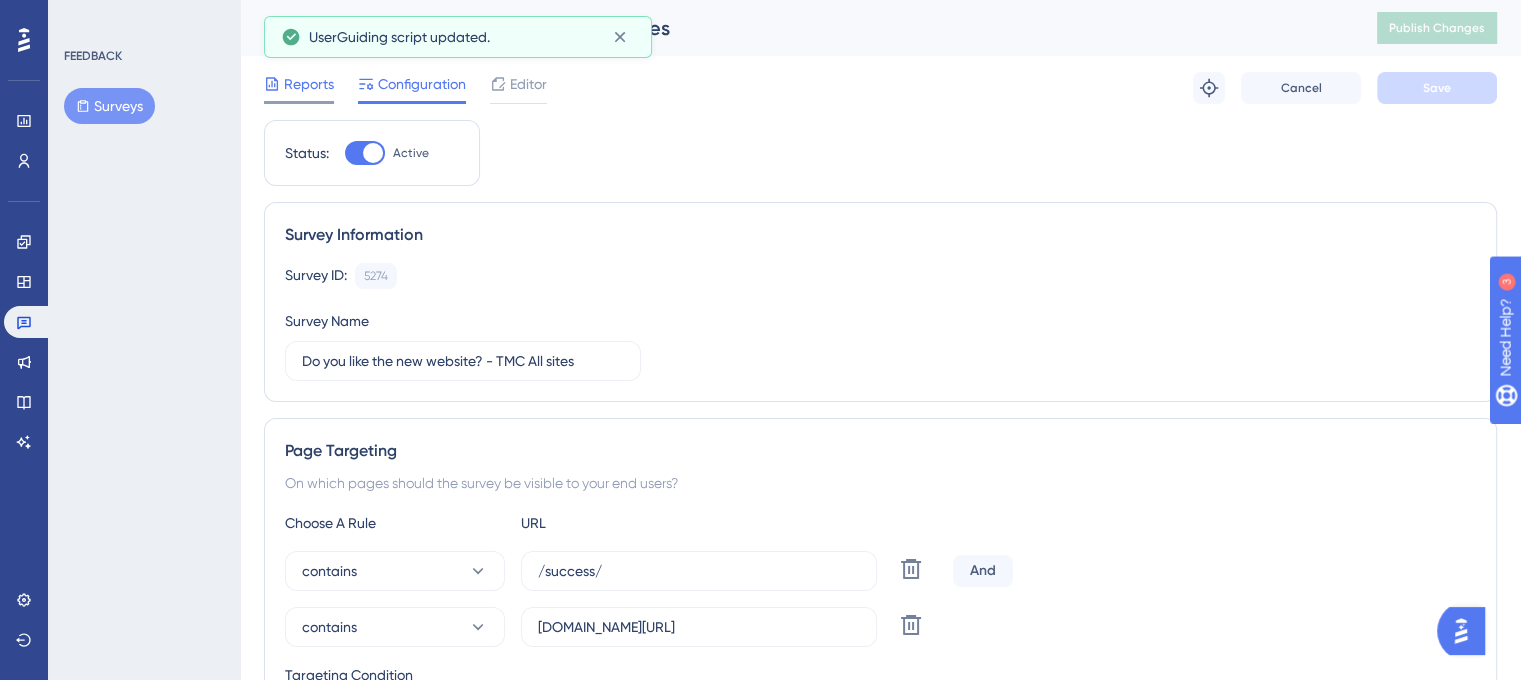 click on "Reports" at bounding box center [309, 84] 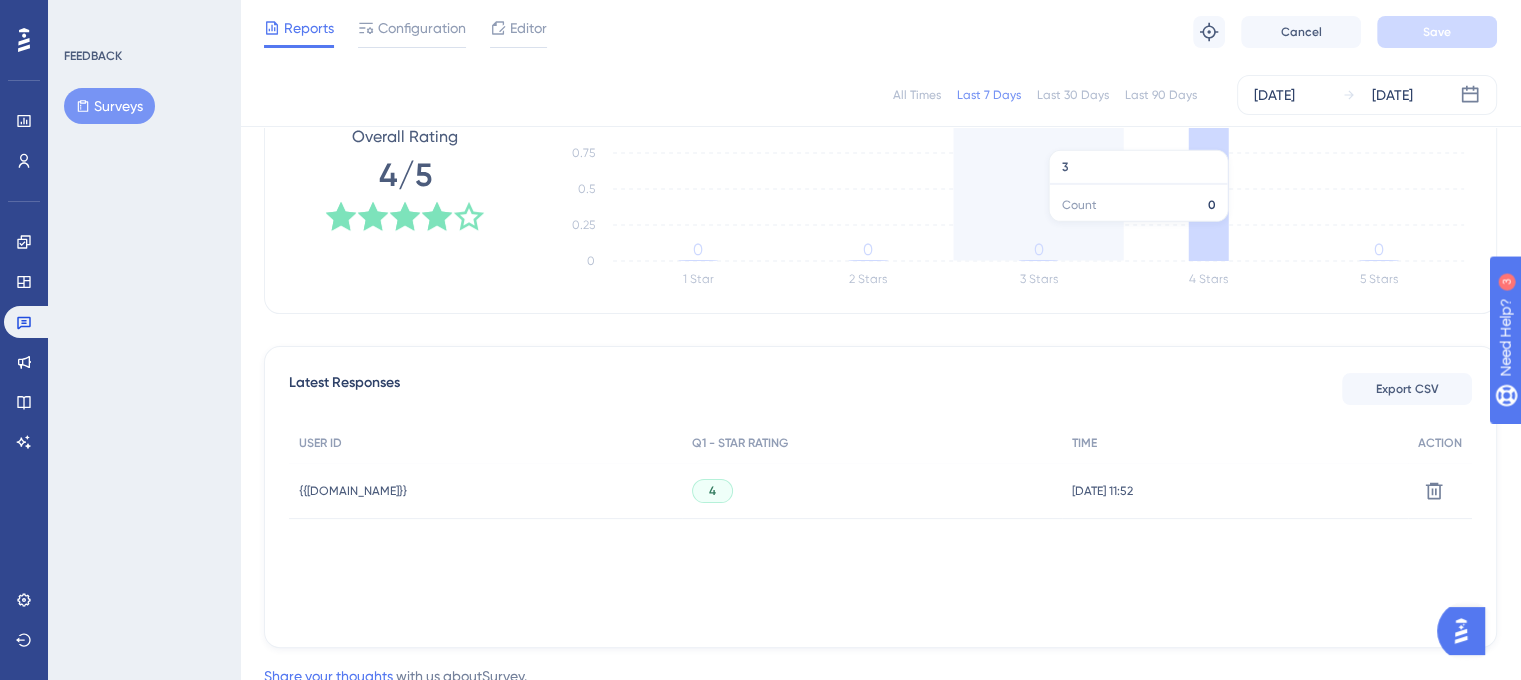 scroll, scrollTop: 0, scrollLeft: 0, axis: both 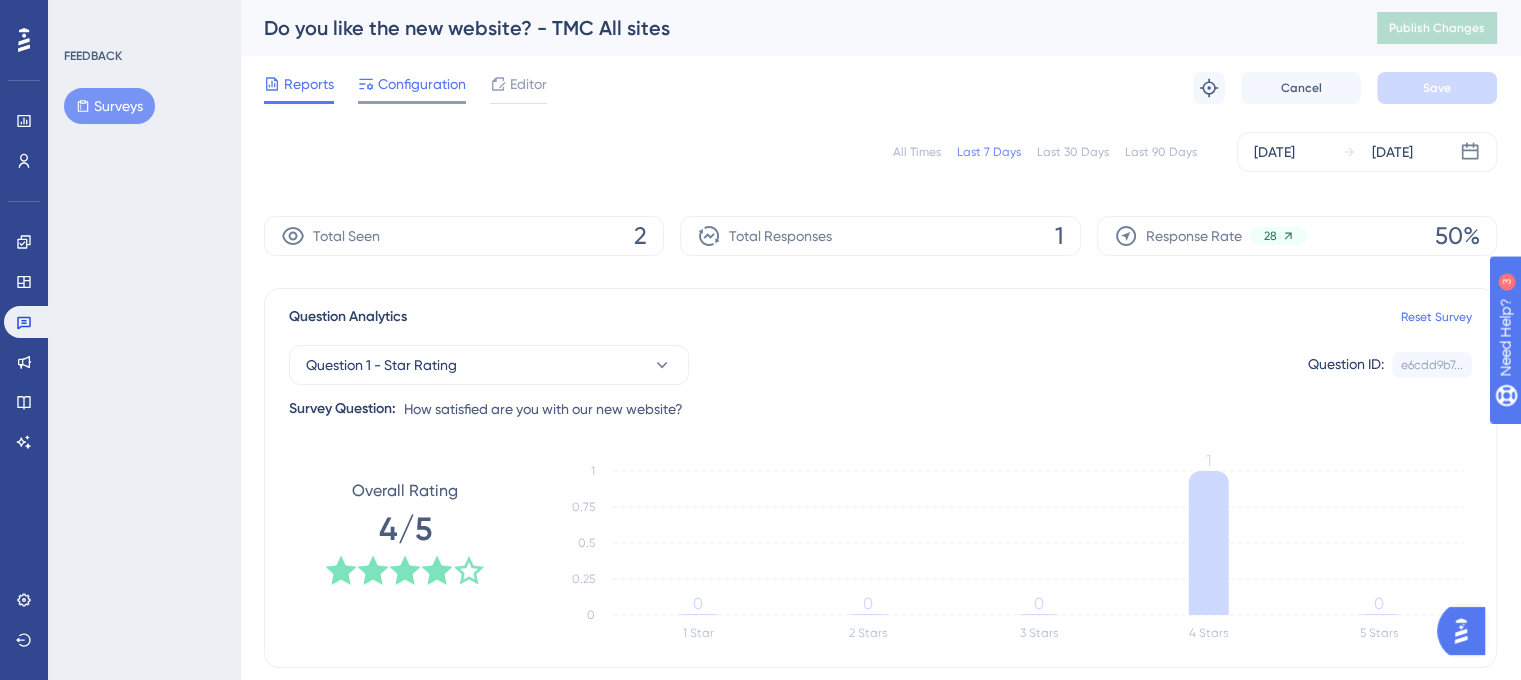click on "Configuration" at bounding box center (422, 84) 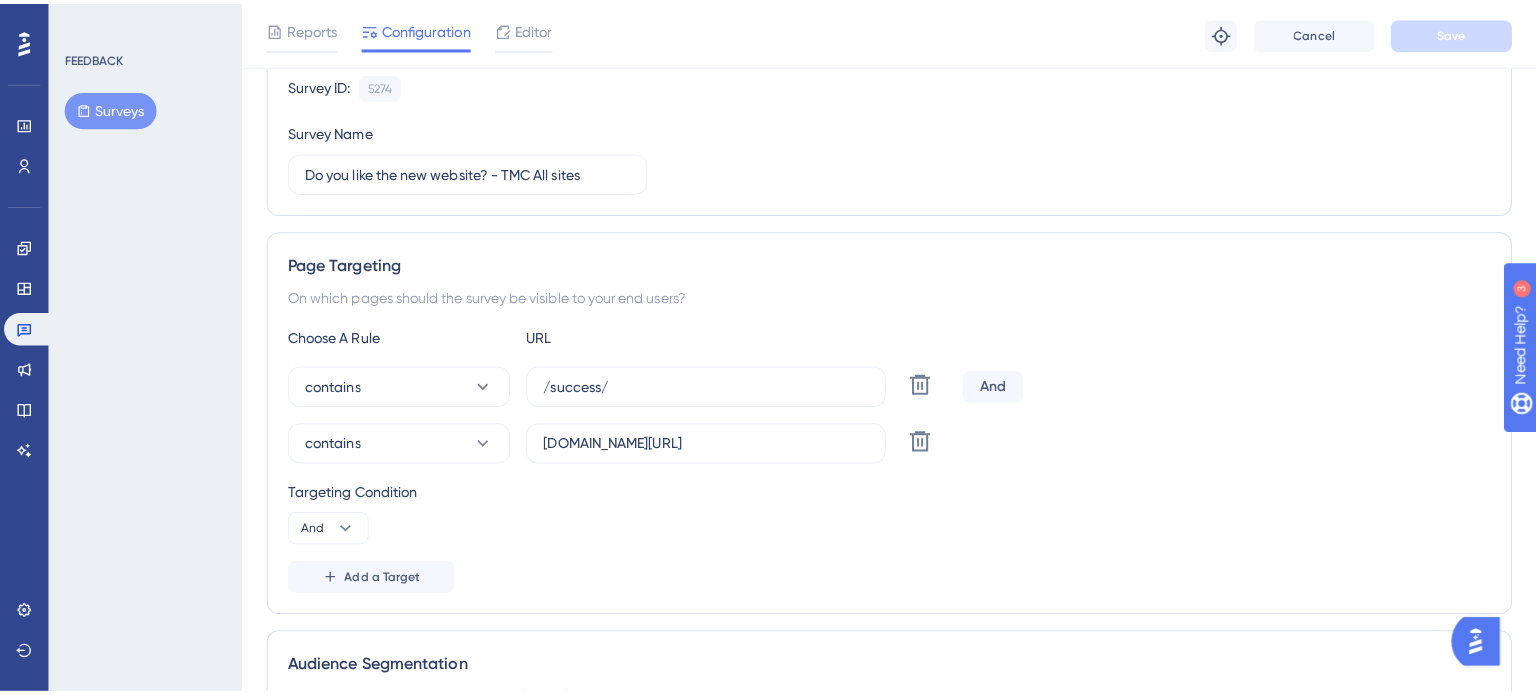 scroll, scrollTop: 0, scrollLeft: 0, axis: both 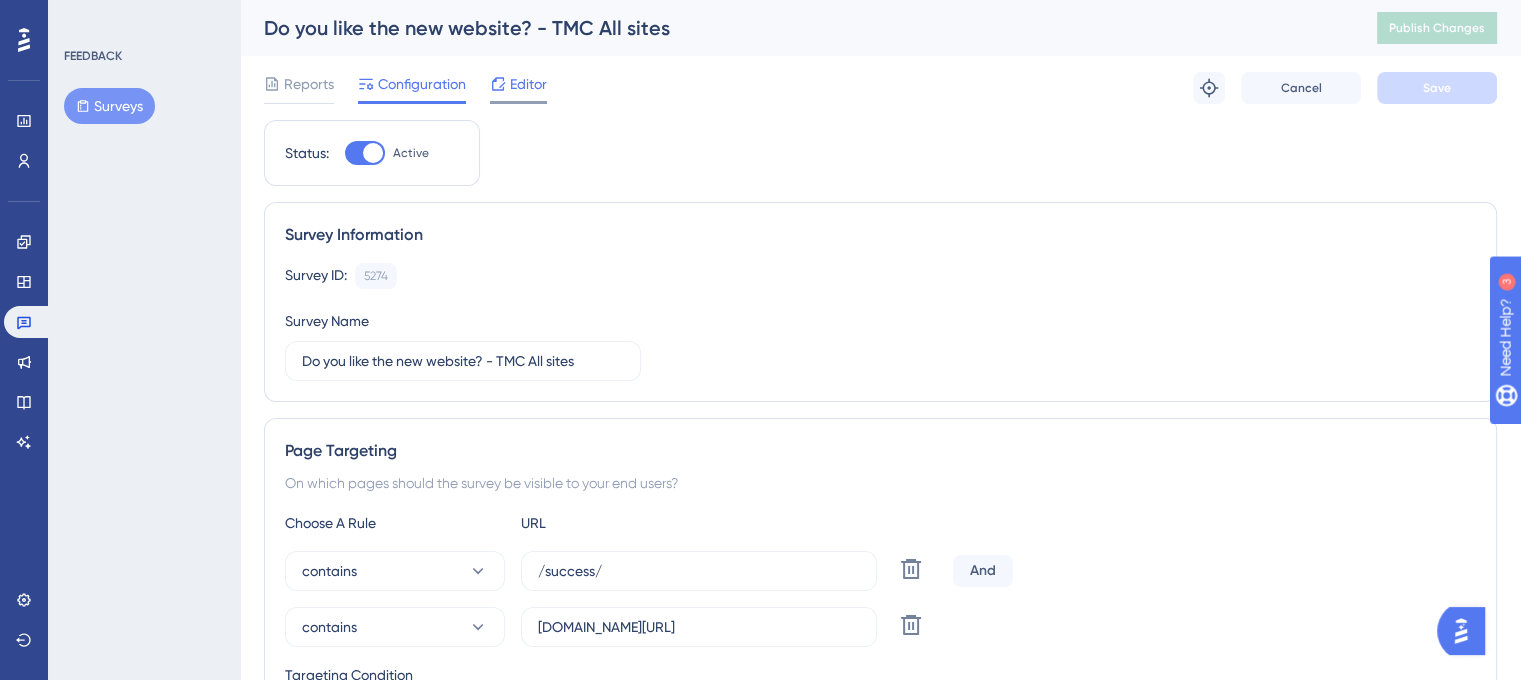 click on "Editor" at bounding box center (528, 84) 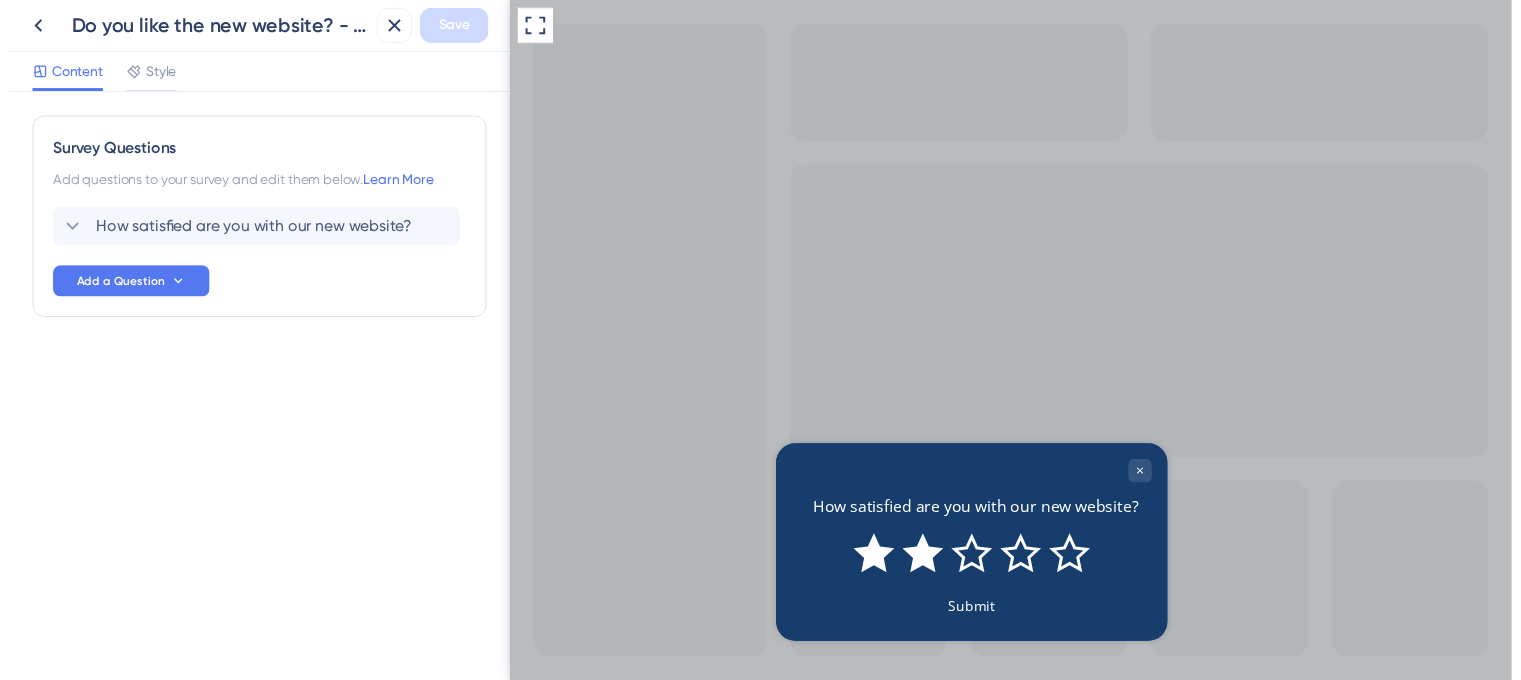 scroll, scrollTop: 0, scrollLeft: 0, axis: both 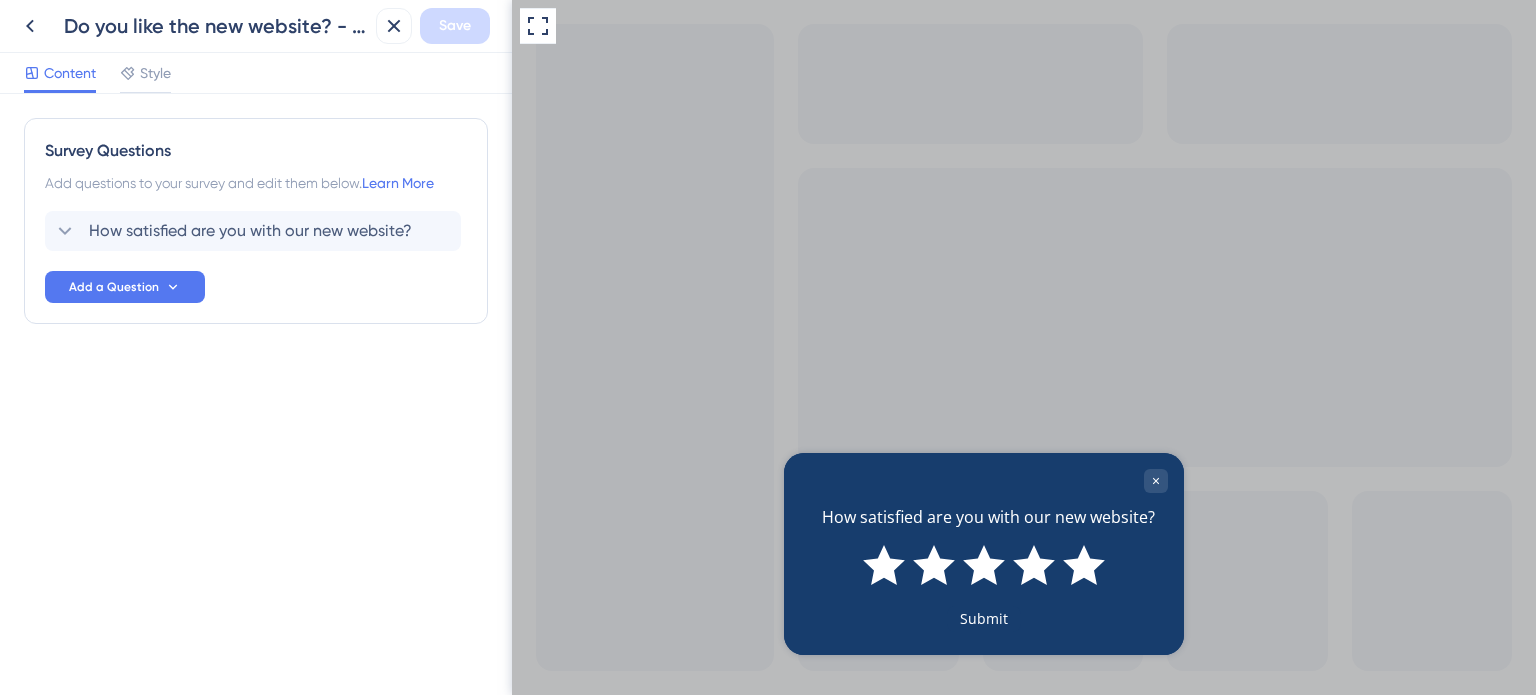 click 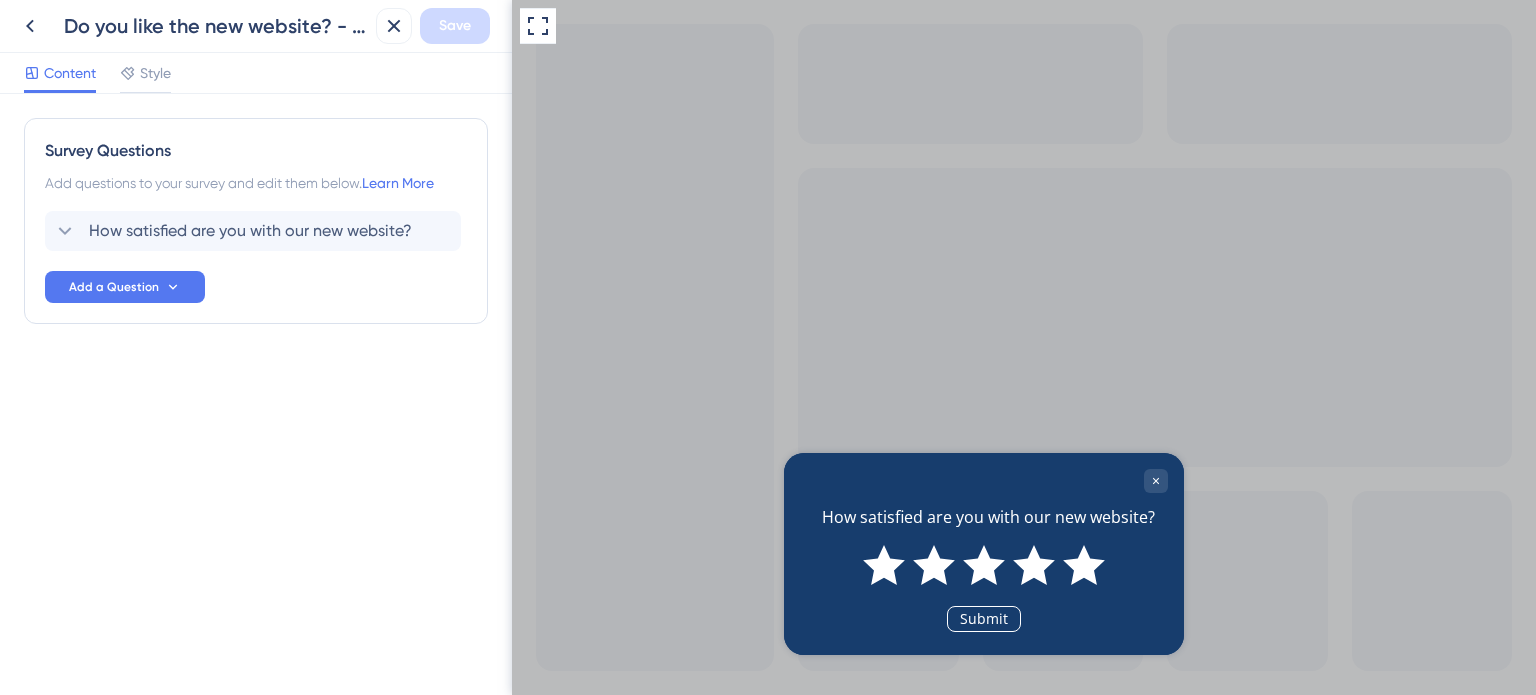click on "Submit" at bounding box center [984, 618] 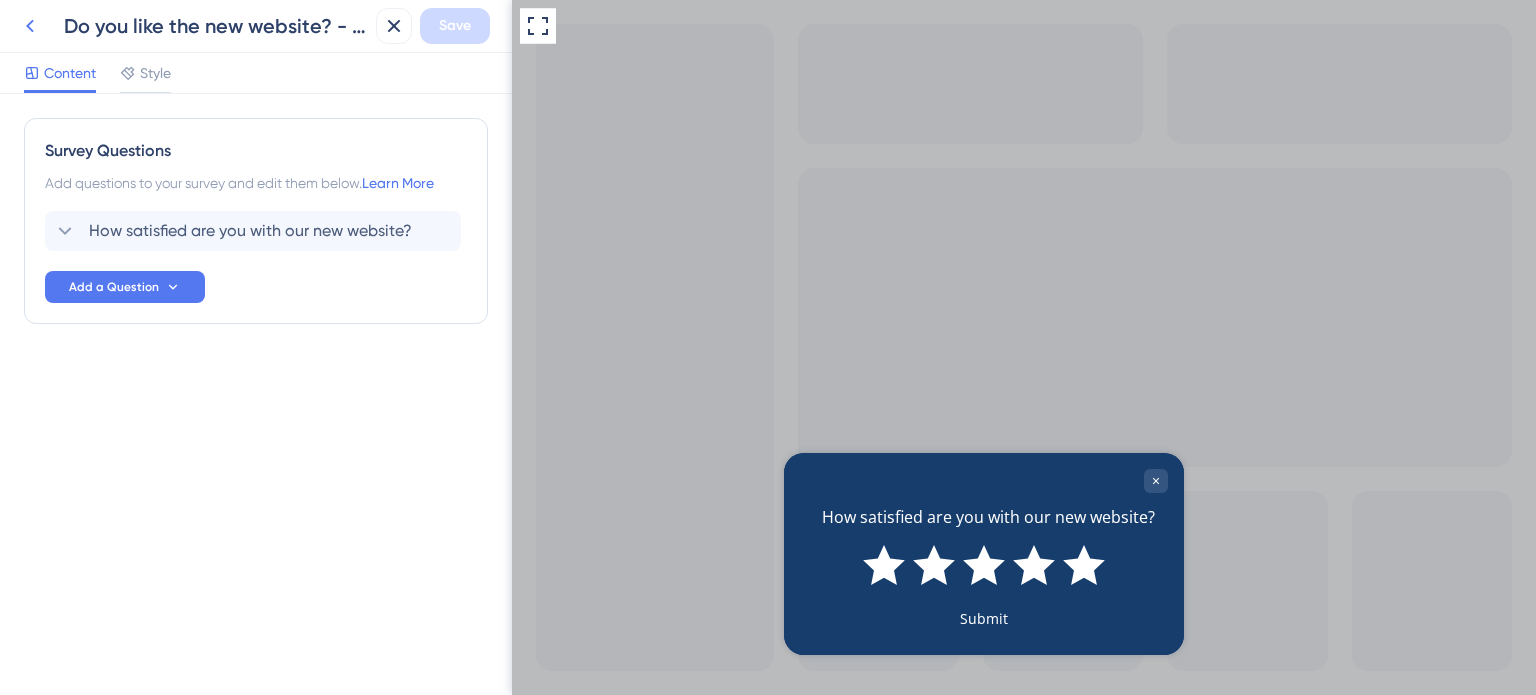 click 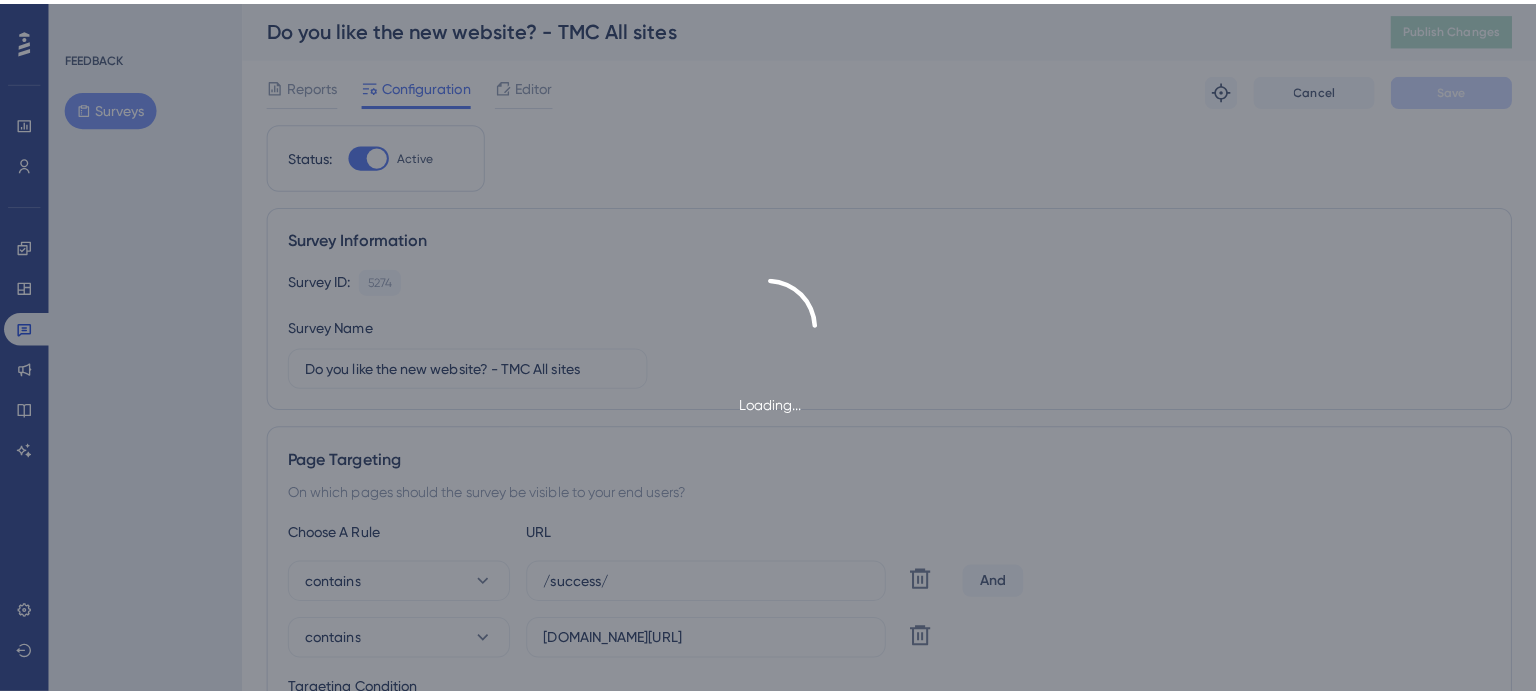 scroll, scrollTop: 0, scrollLeft: 0, axis: both 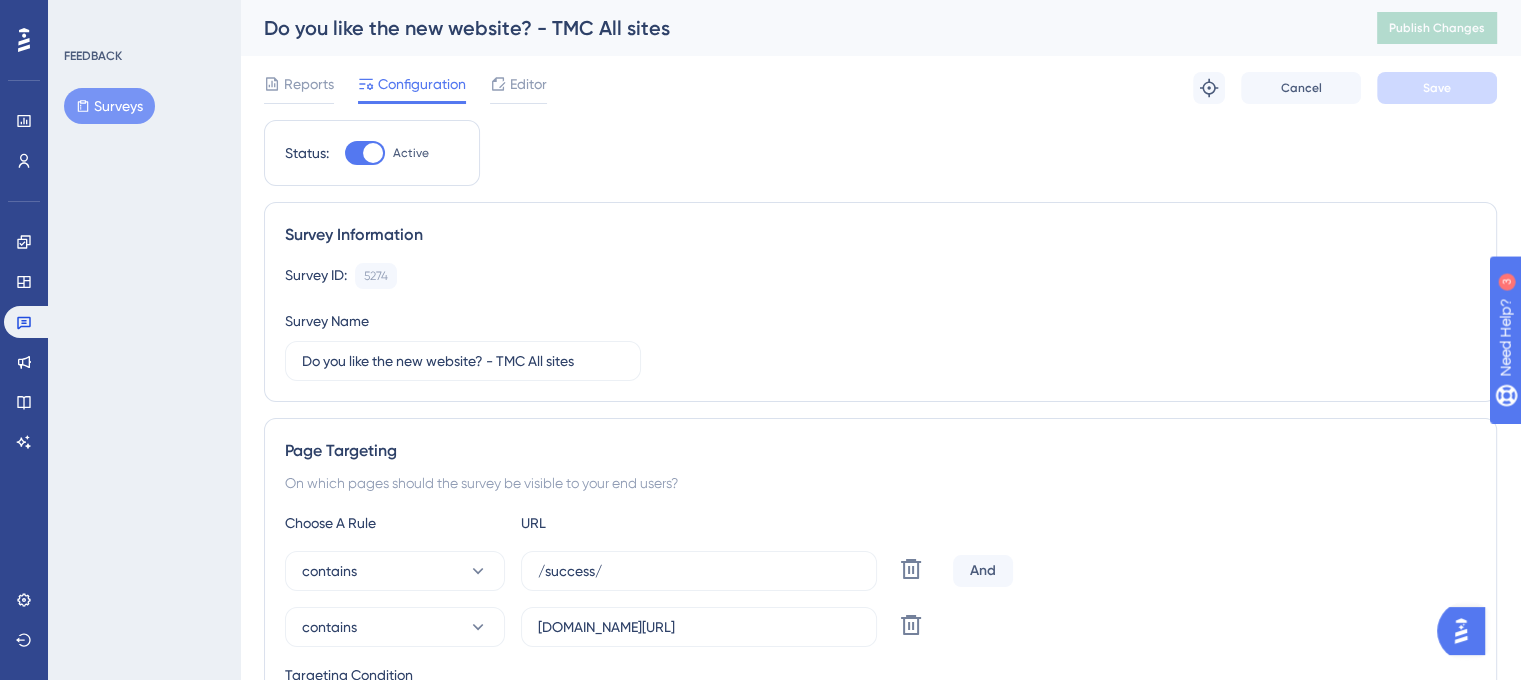 click on "Surveys" at bounding box center [109, 106] 